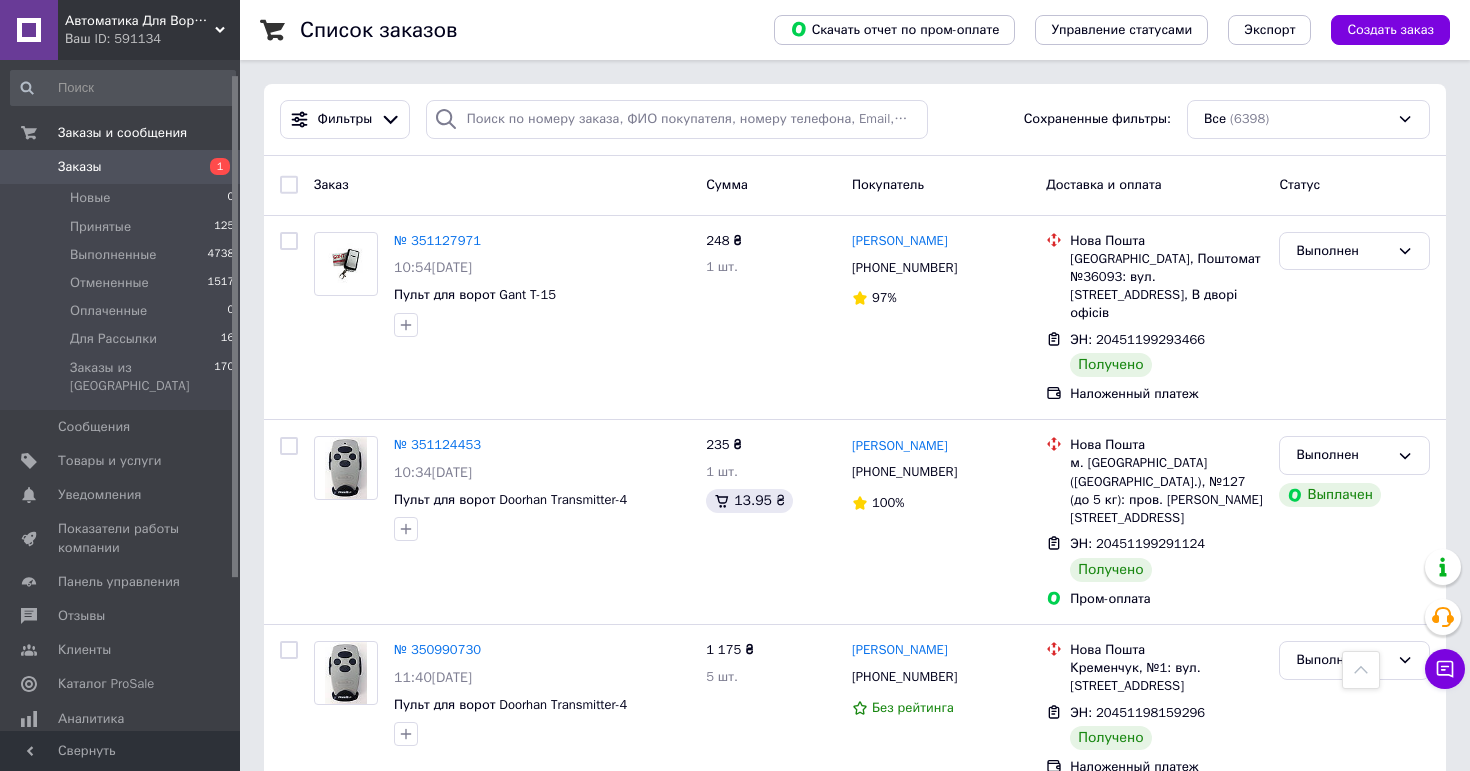 scroll, scrollTop: 1534, scrollLeft: 0, axis: vertical 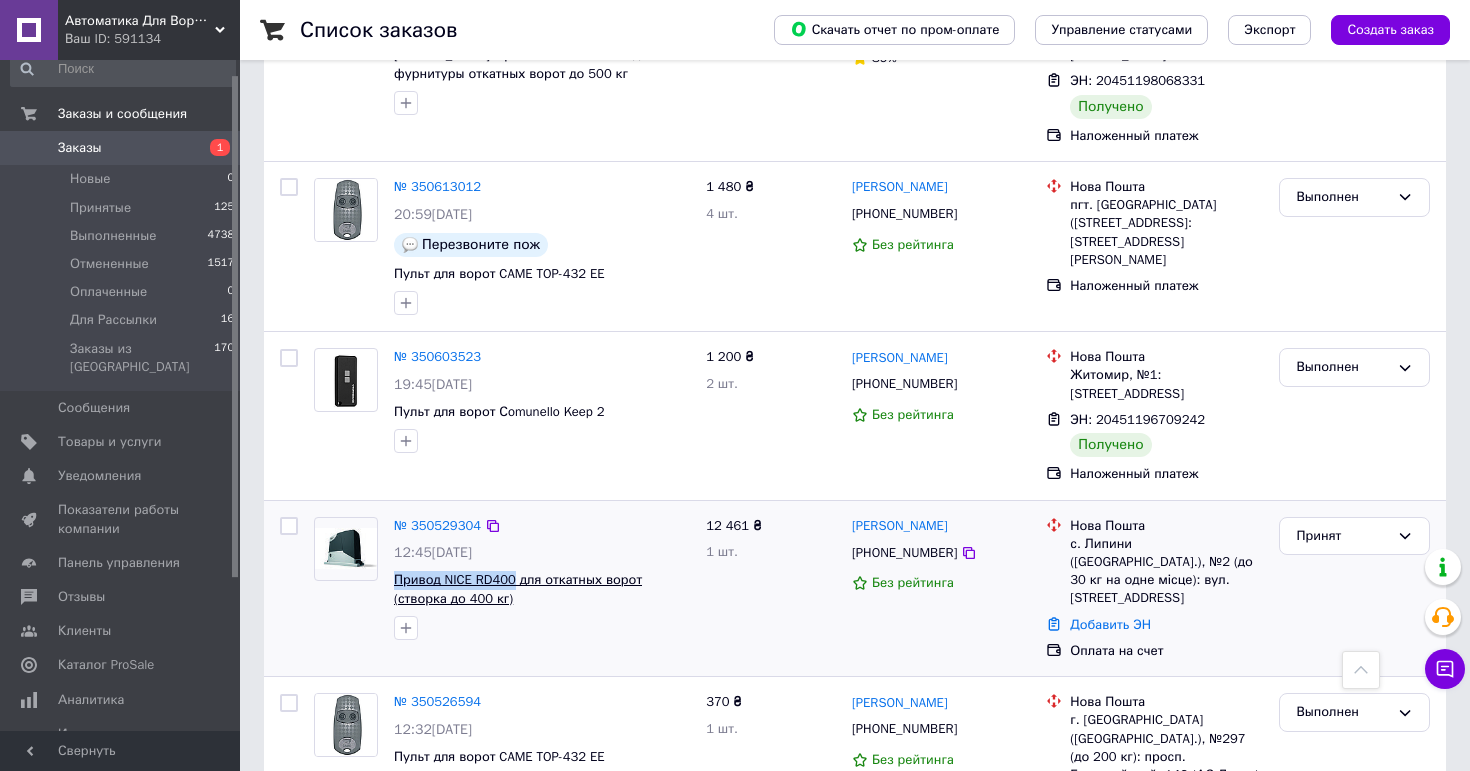 drag, startPoint x: 389, startPoint y: 490, endPoint x: 520, endPoint y: 495, distance: 131.09538 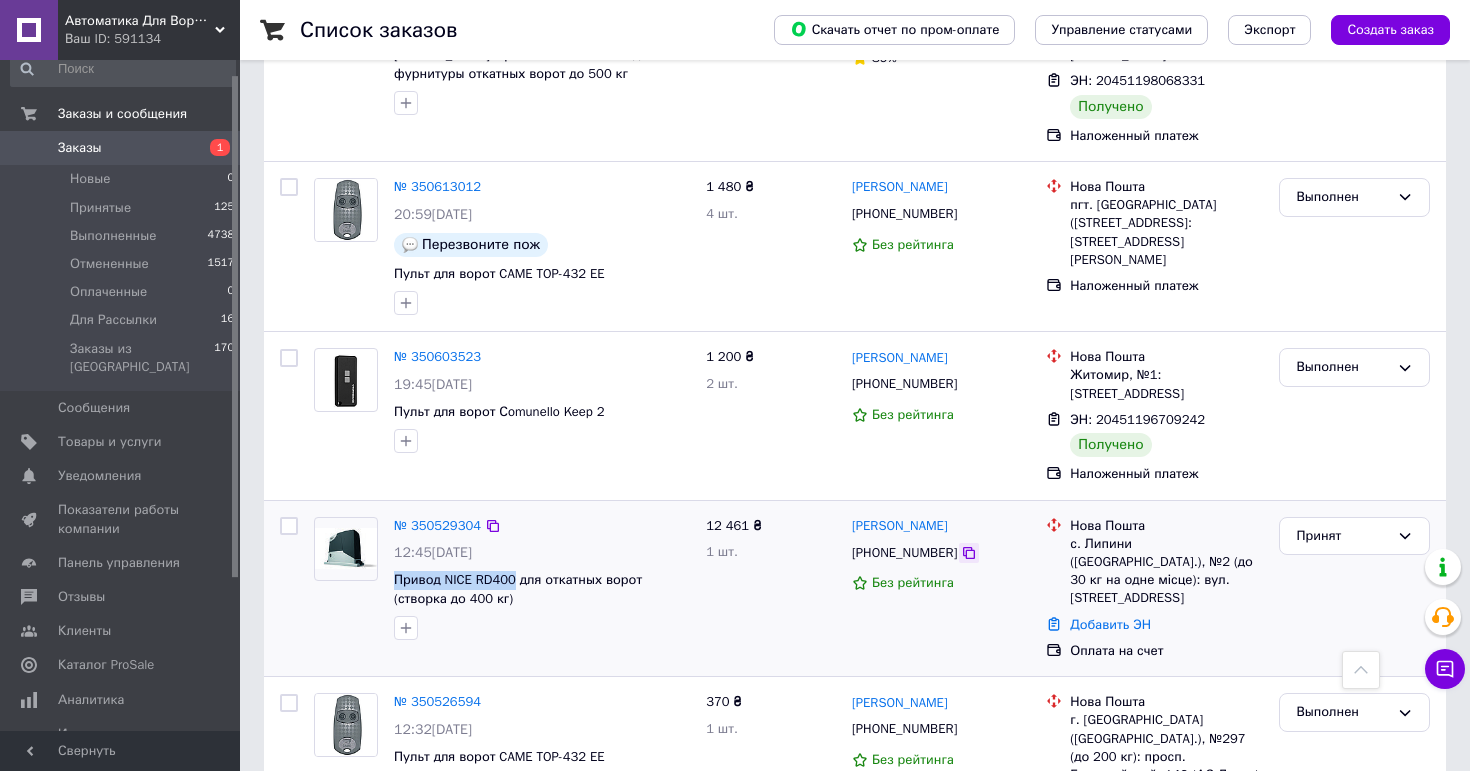 click 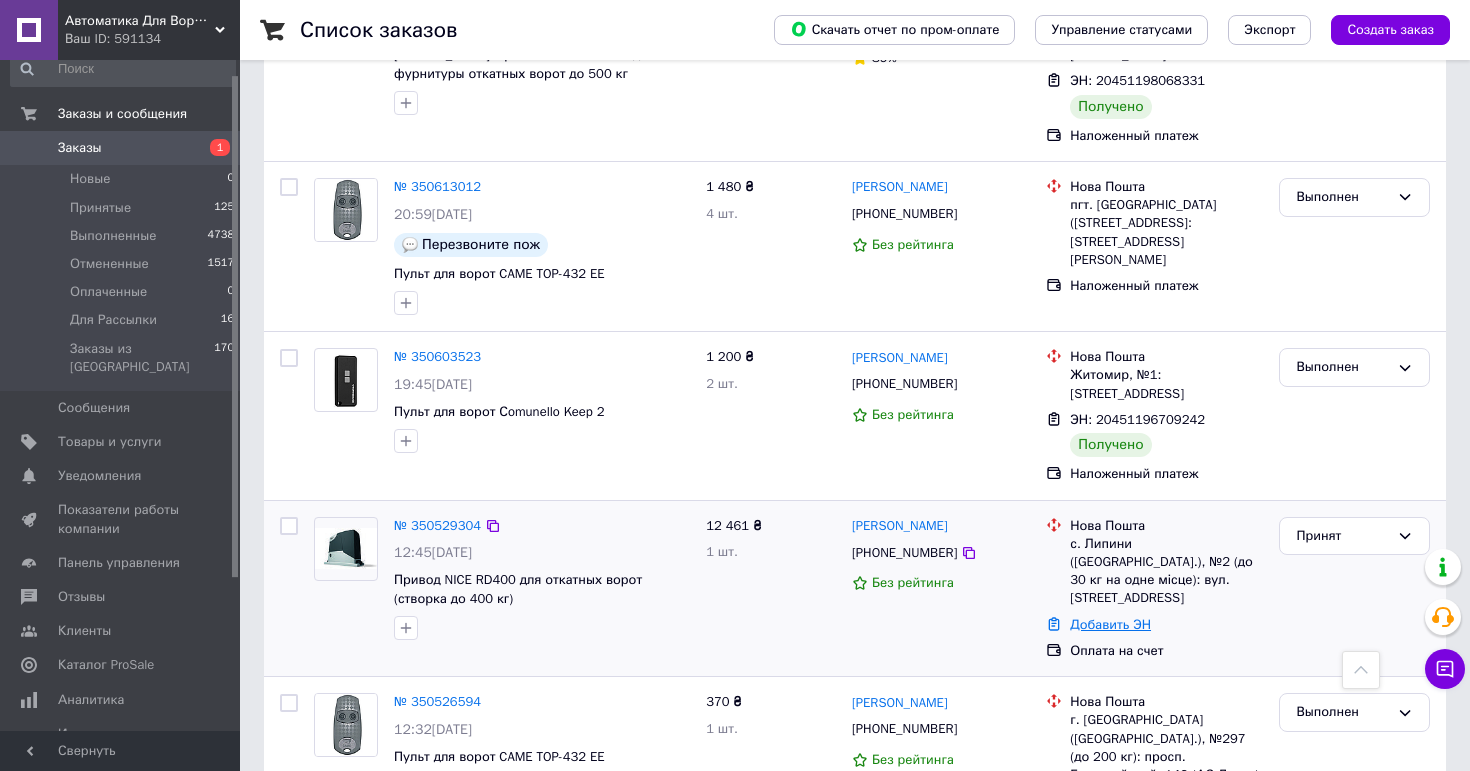 click on "Добавить ЭН" at bounding box center (1110, 624) 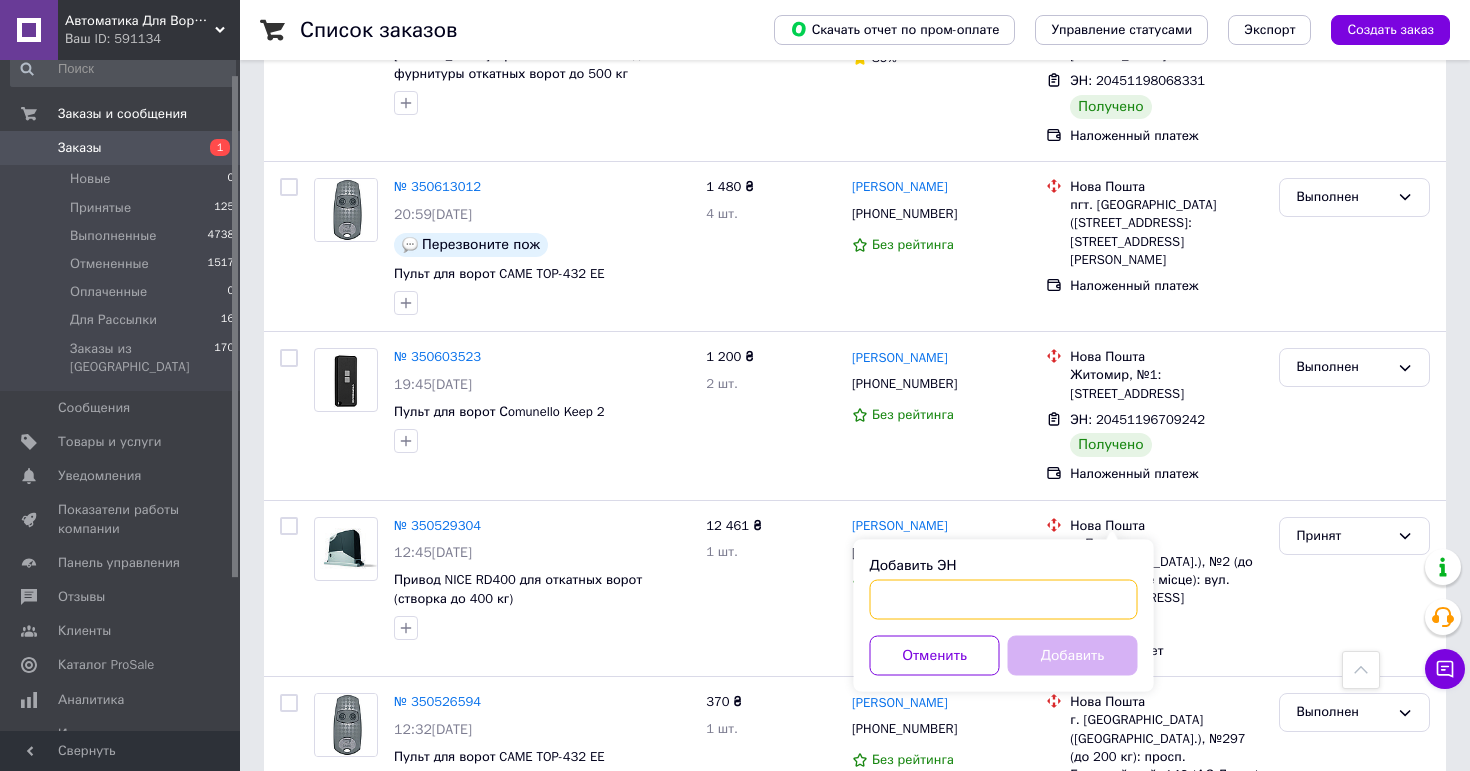 click on "Добавить ЭН" at bounding box center (1004, 600) 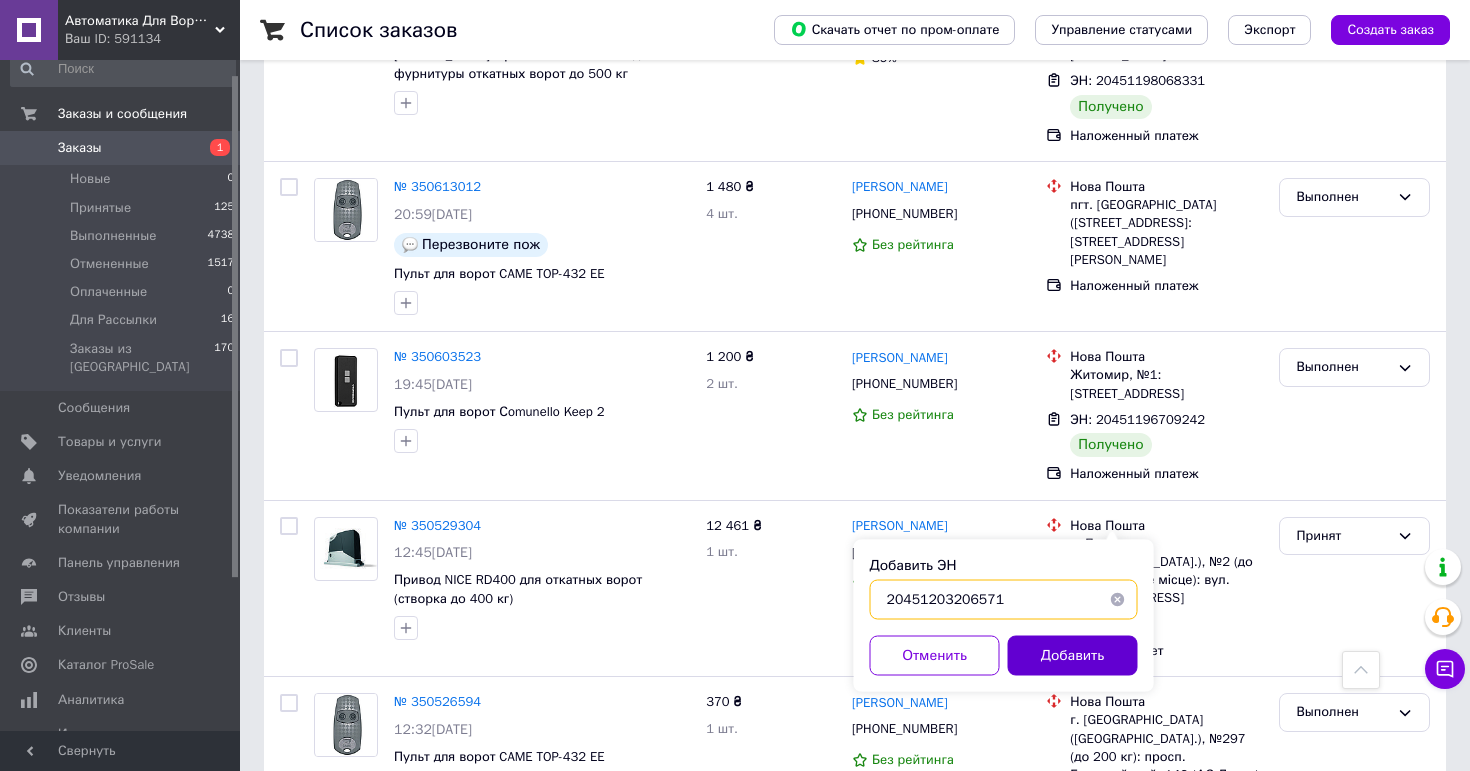 type on "20451203206571" 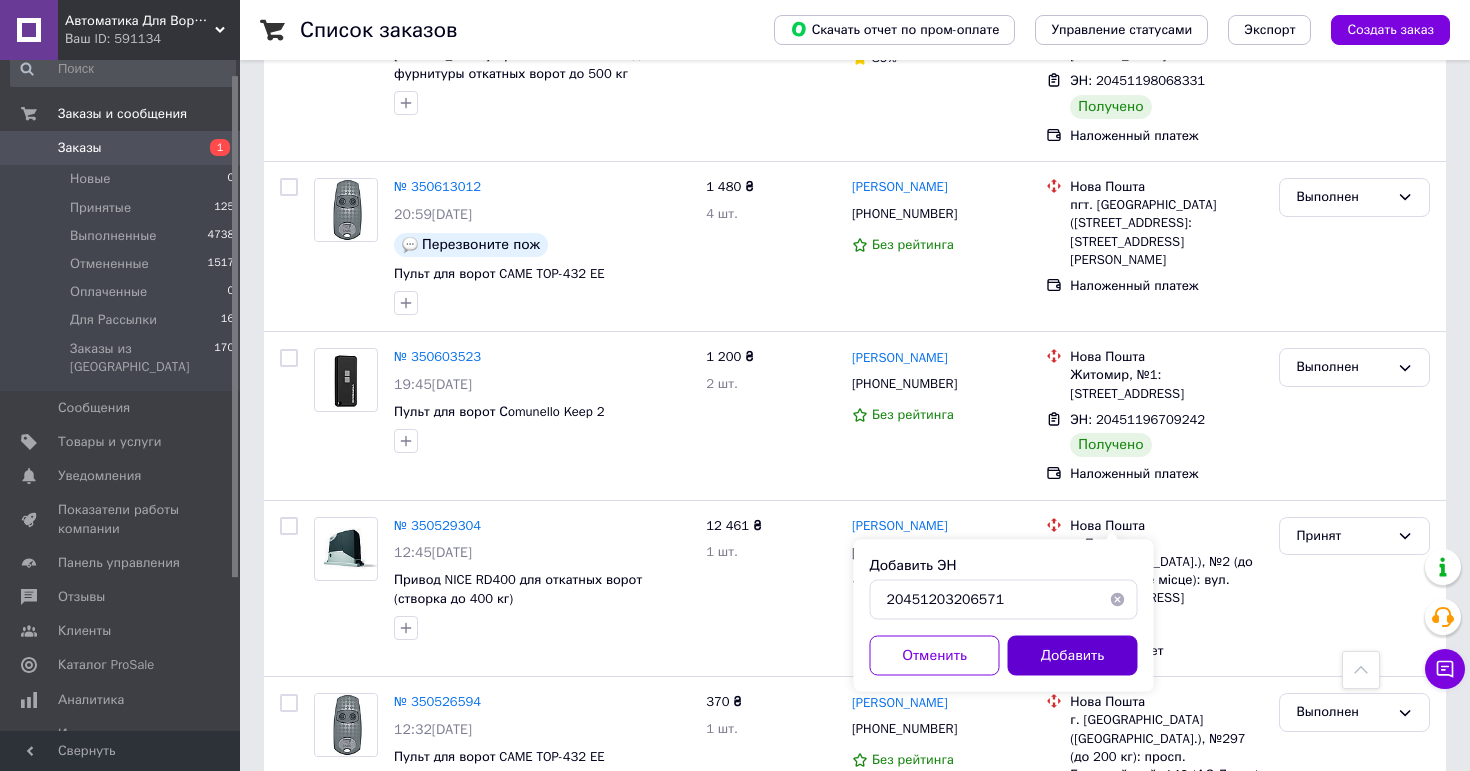 click on "Добавить" at bounding box center (1073, 656) 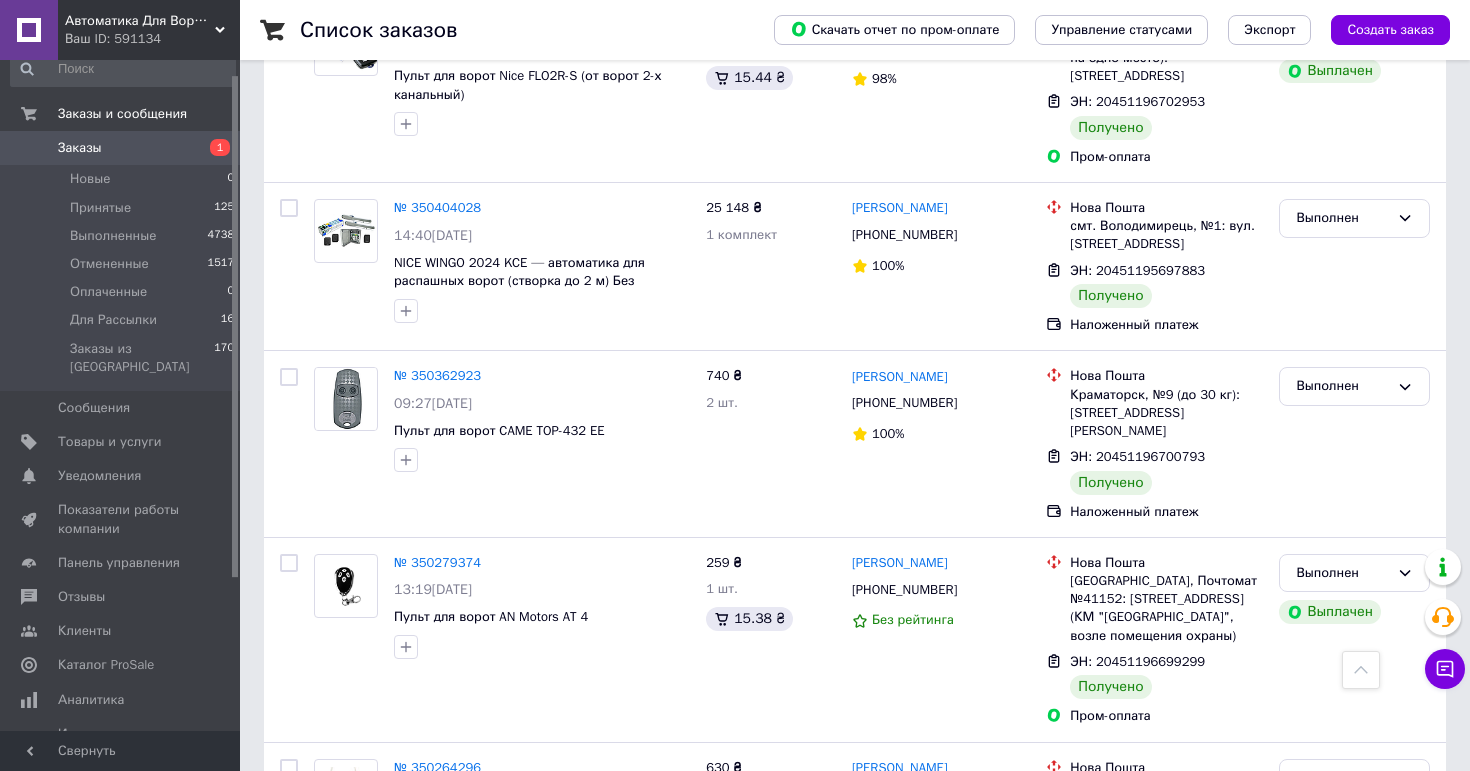 scroll, scrollTop: 3081, scrollLeft: 0, axis: vertical 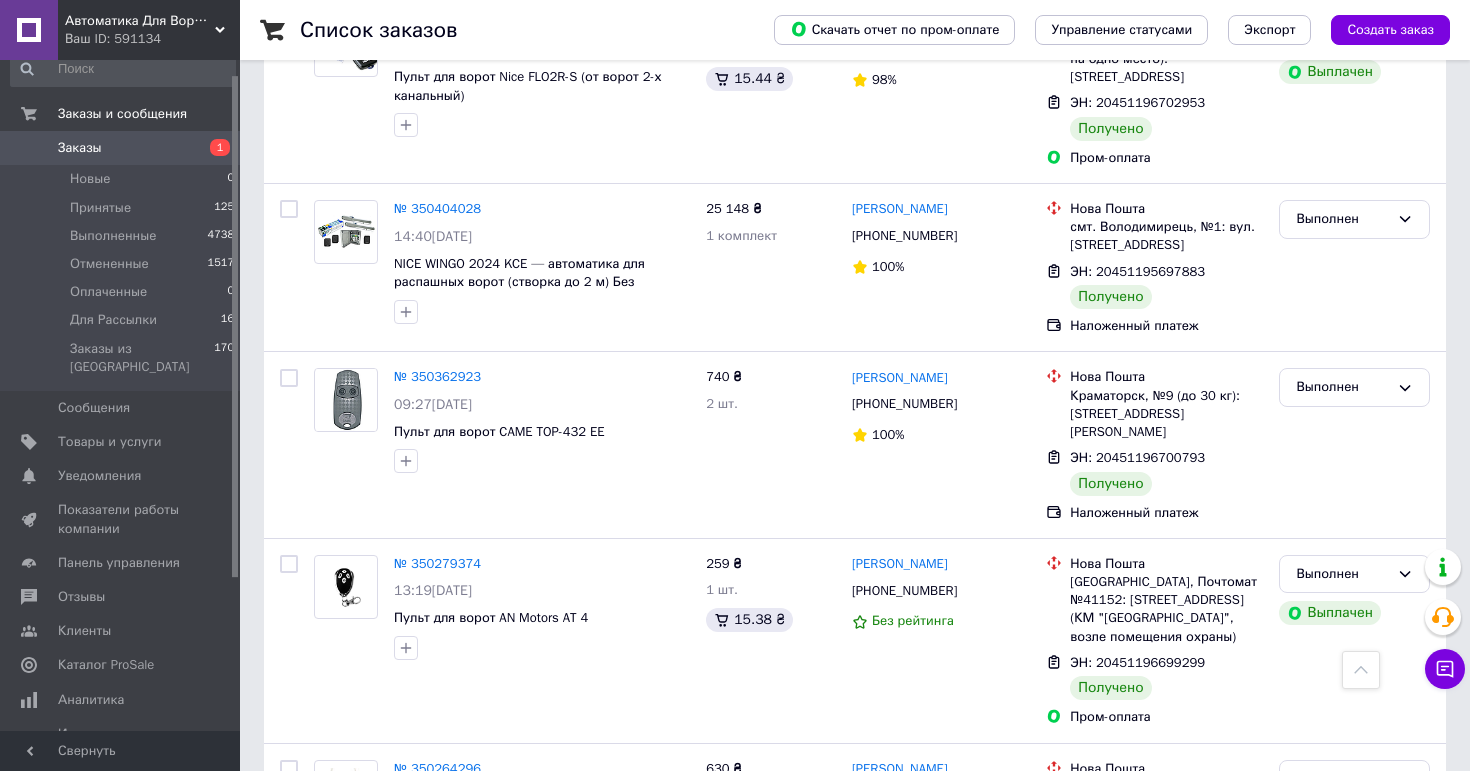 click on "1" at bounding box center [415, 992] 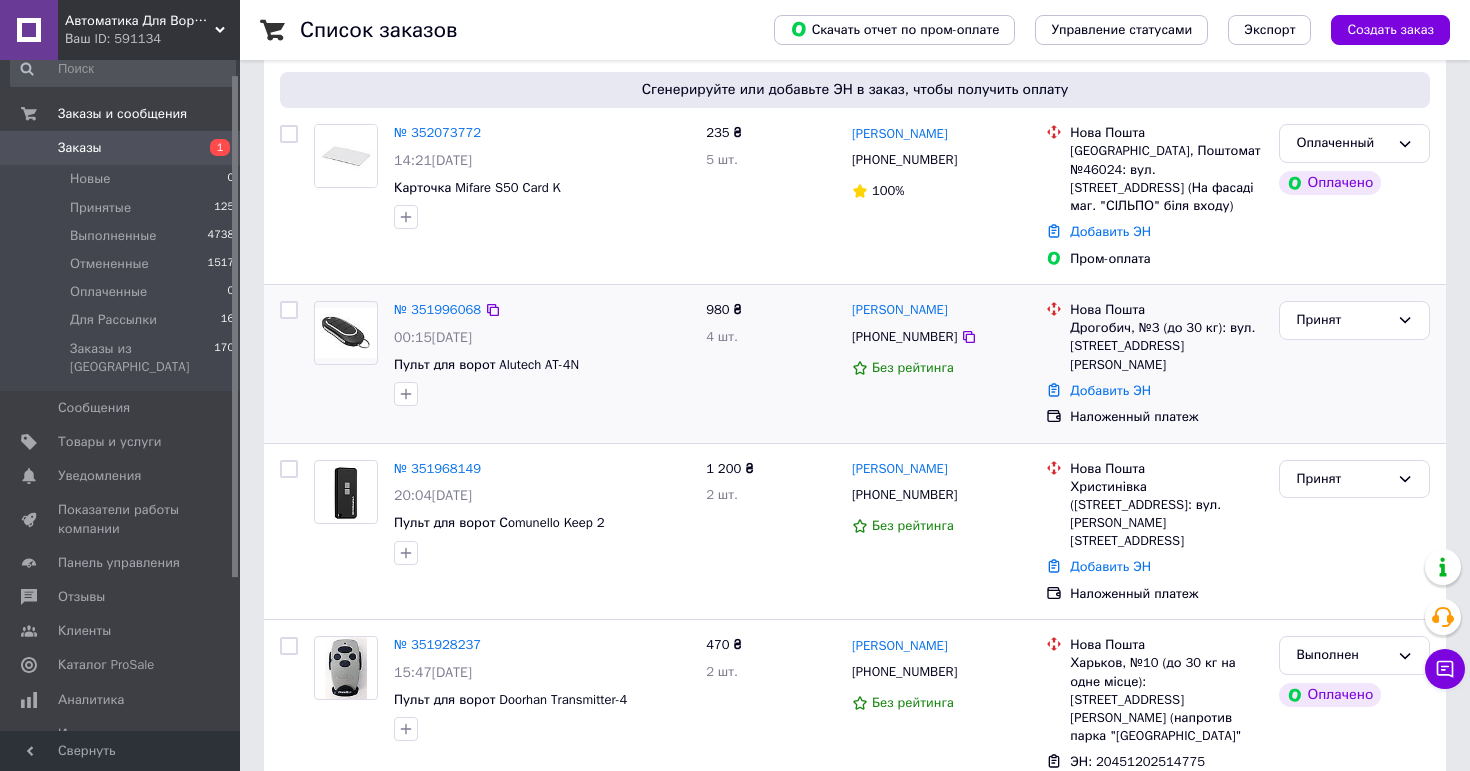scroll, scrollTop: 322, scrollLeft: 0, axis: vertical 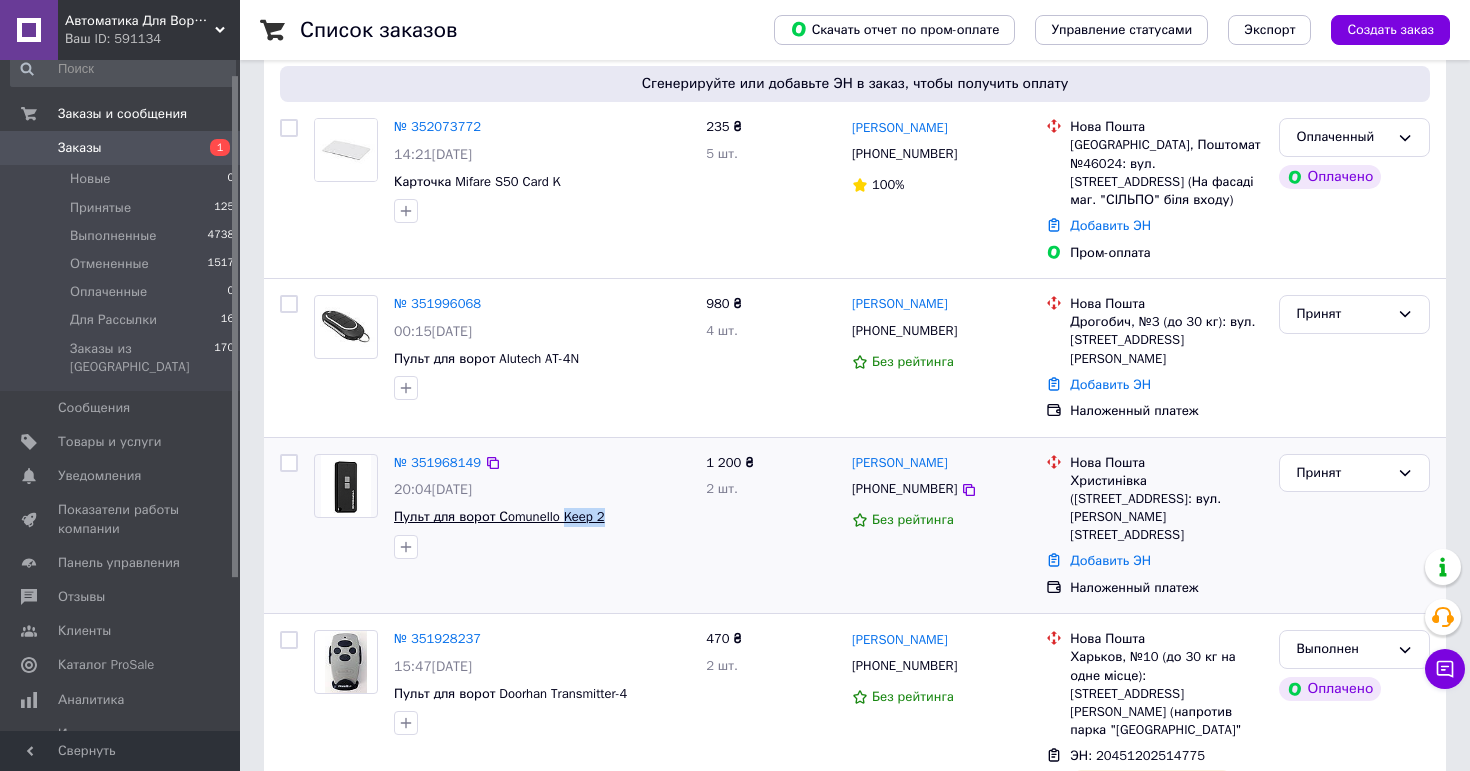 drag, startPoint x: 638, startPoint y: 501, endPoint x: 570, endPoint y: 500, distance: 68.007355 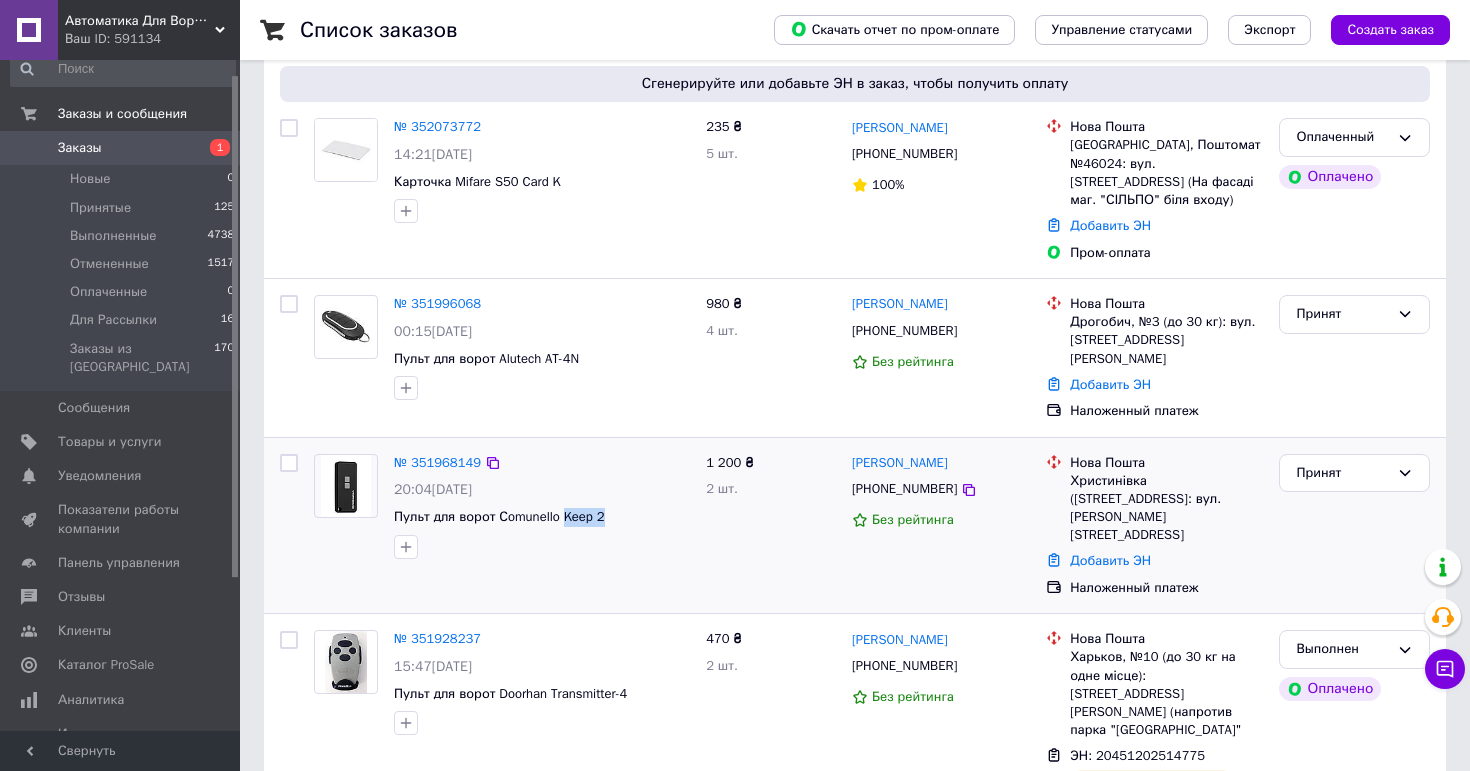 click on "1 200 ₴ 2 шт." at bounding box center [771, 526] 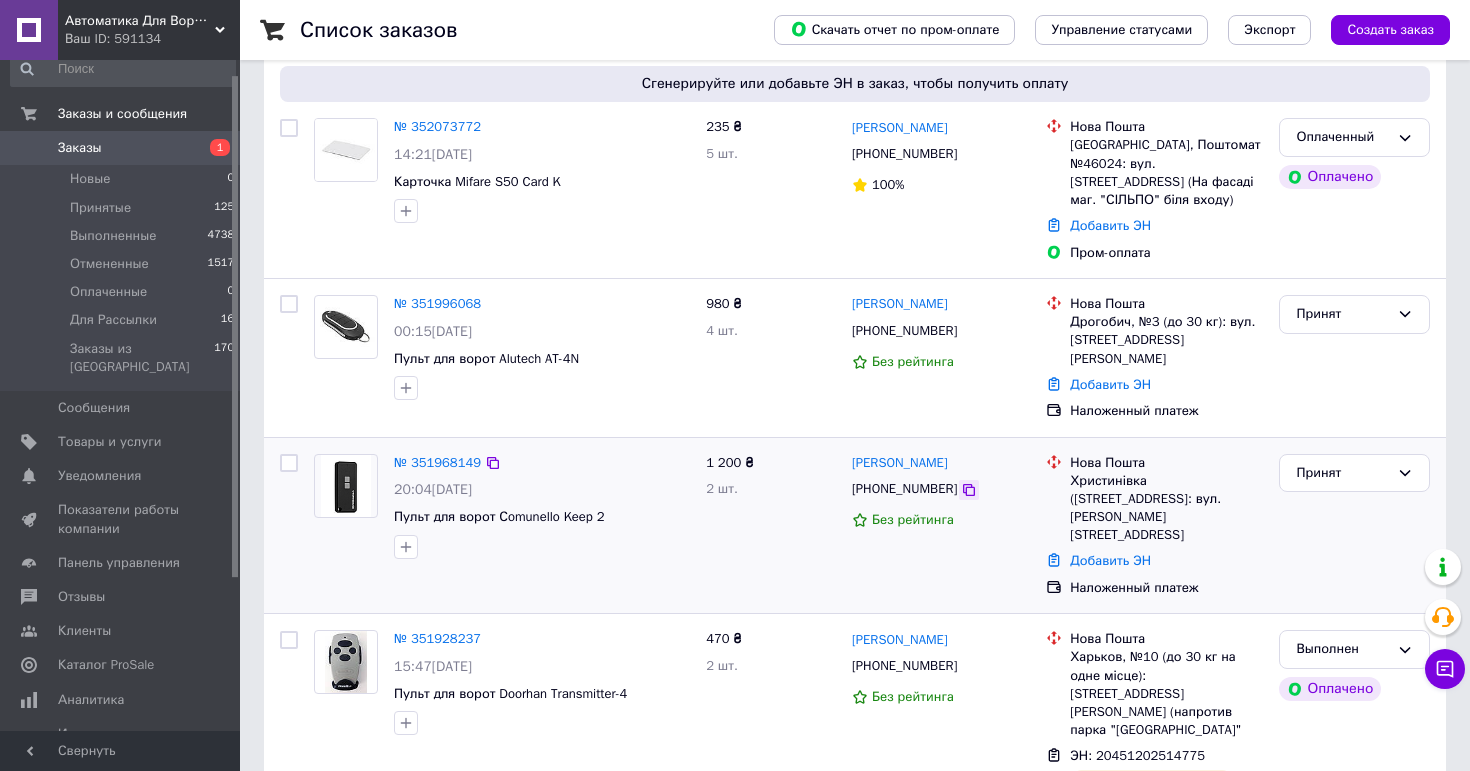 click 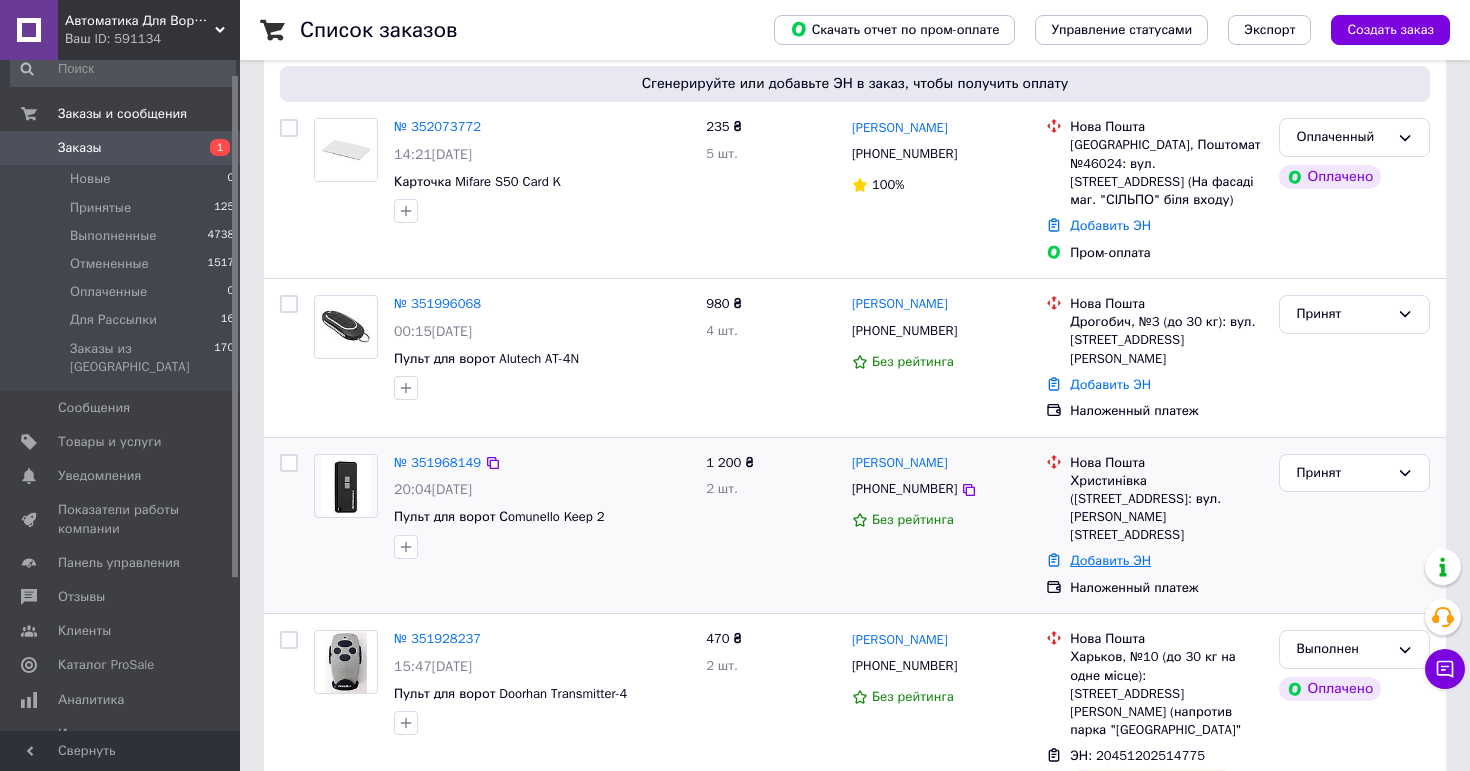 click on "Добавить ЭН" at bounding box center [1110, 560] 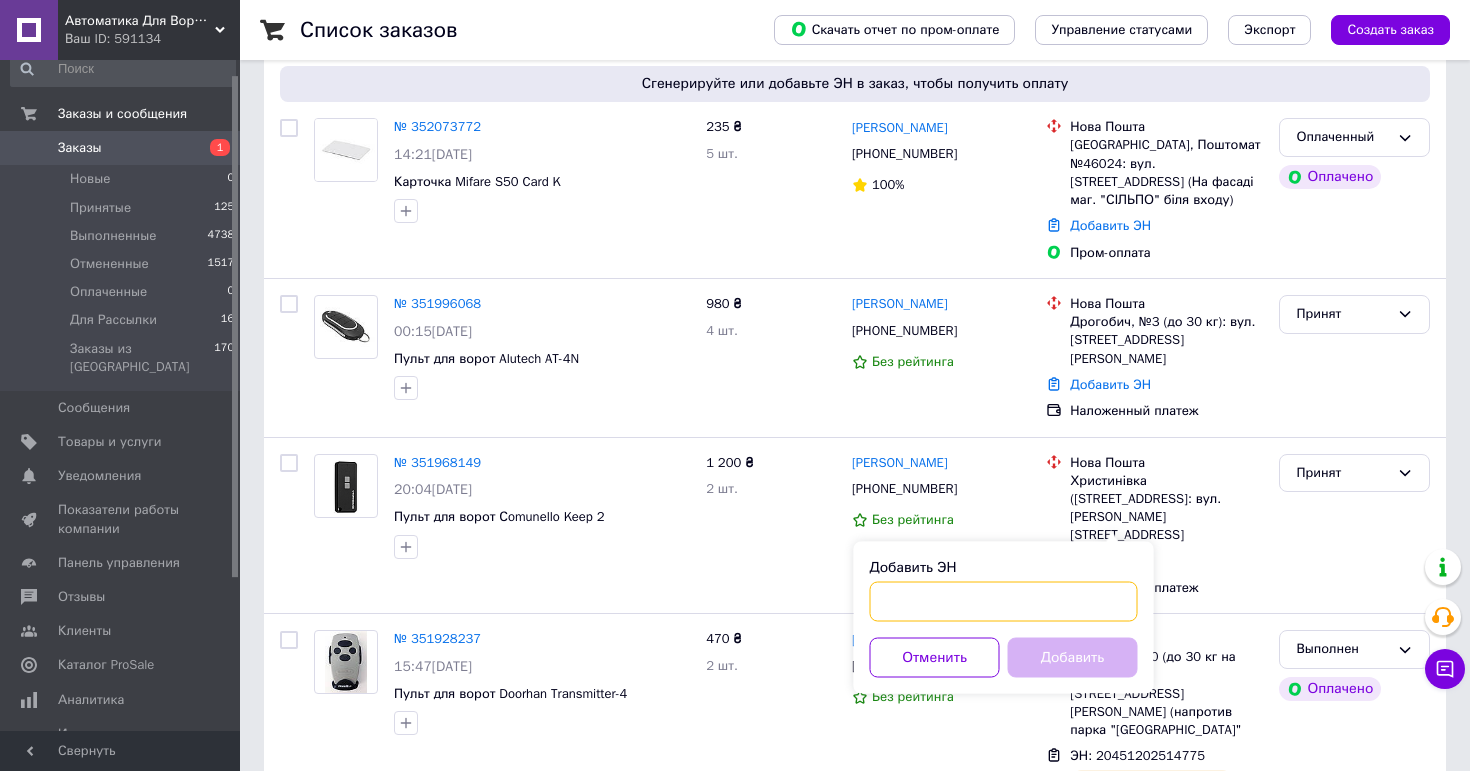 click on "Добавить ЭН" at bounding box center [1004, 602] 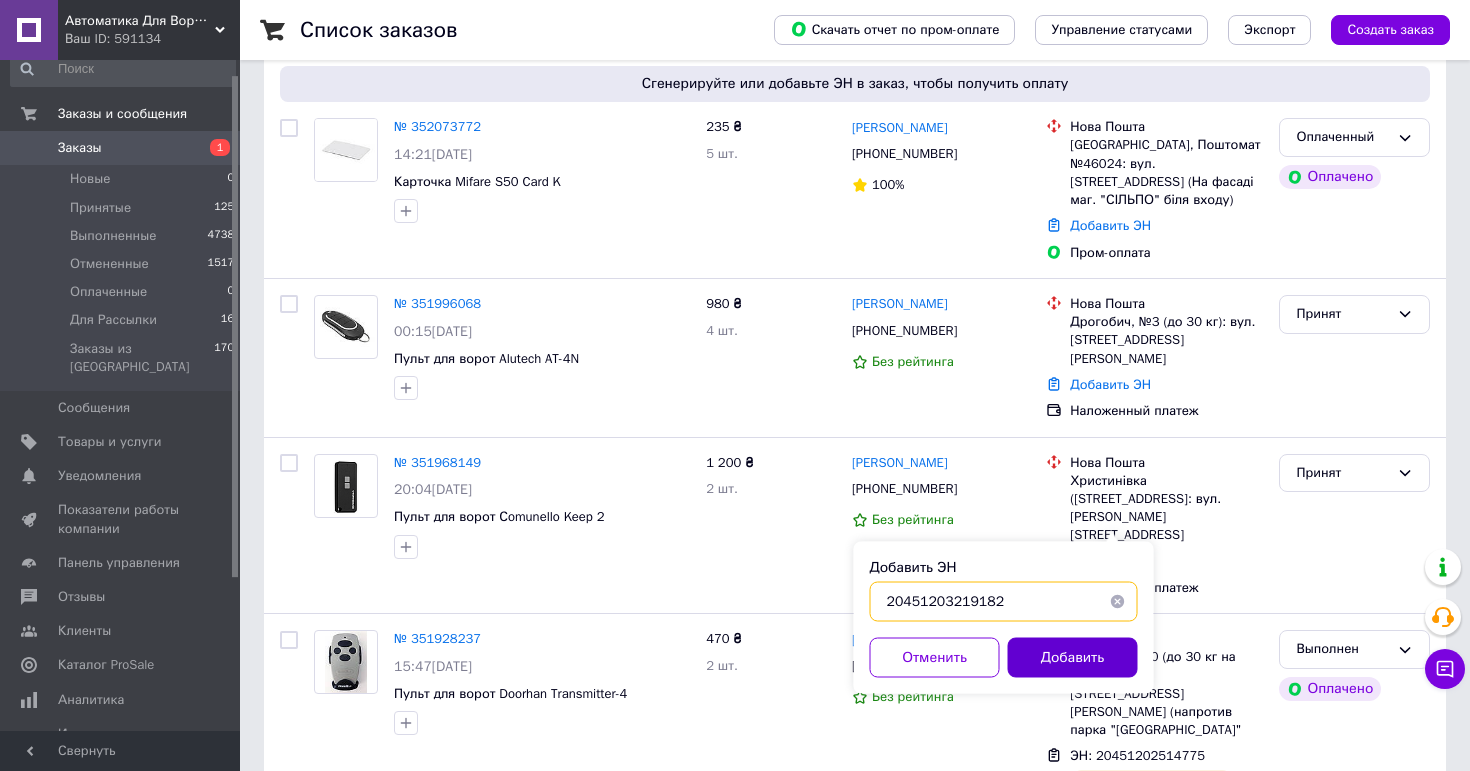 type on "20451203219182" 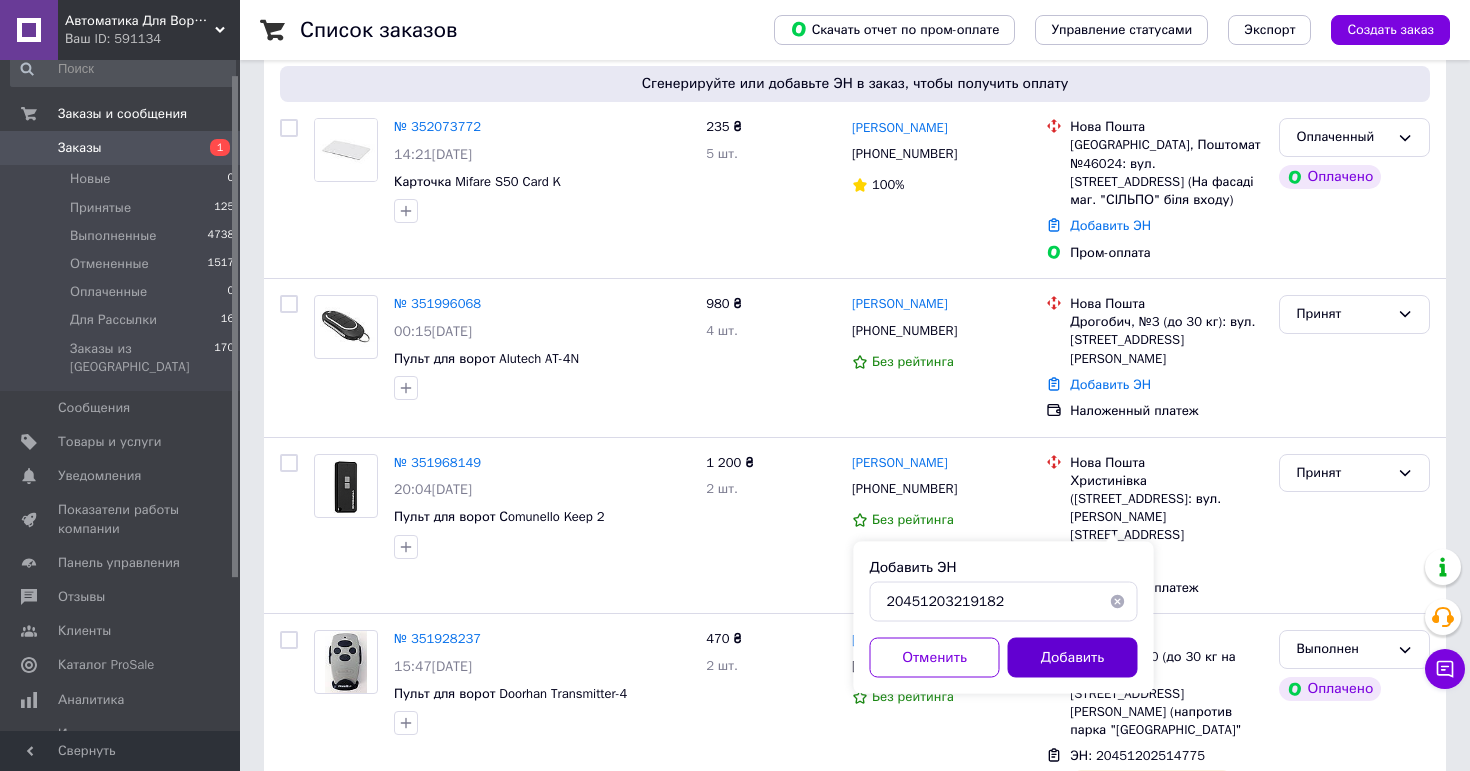 click on "Добавить" at bounding box center (1073, 658) 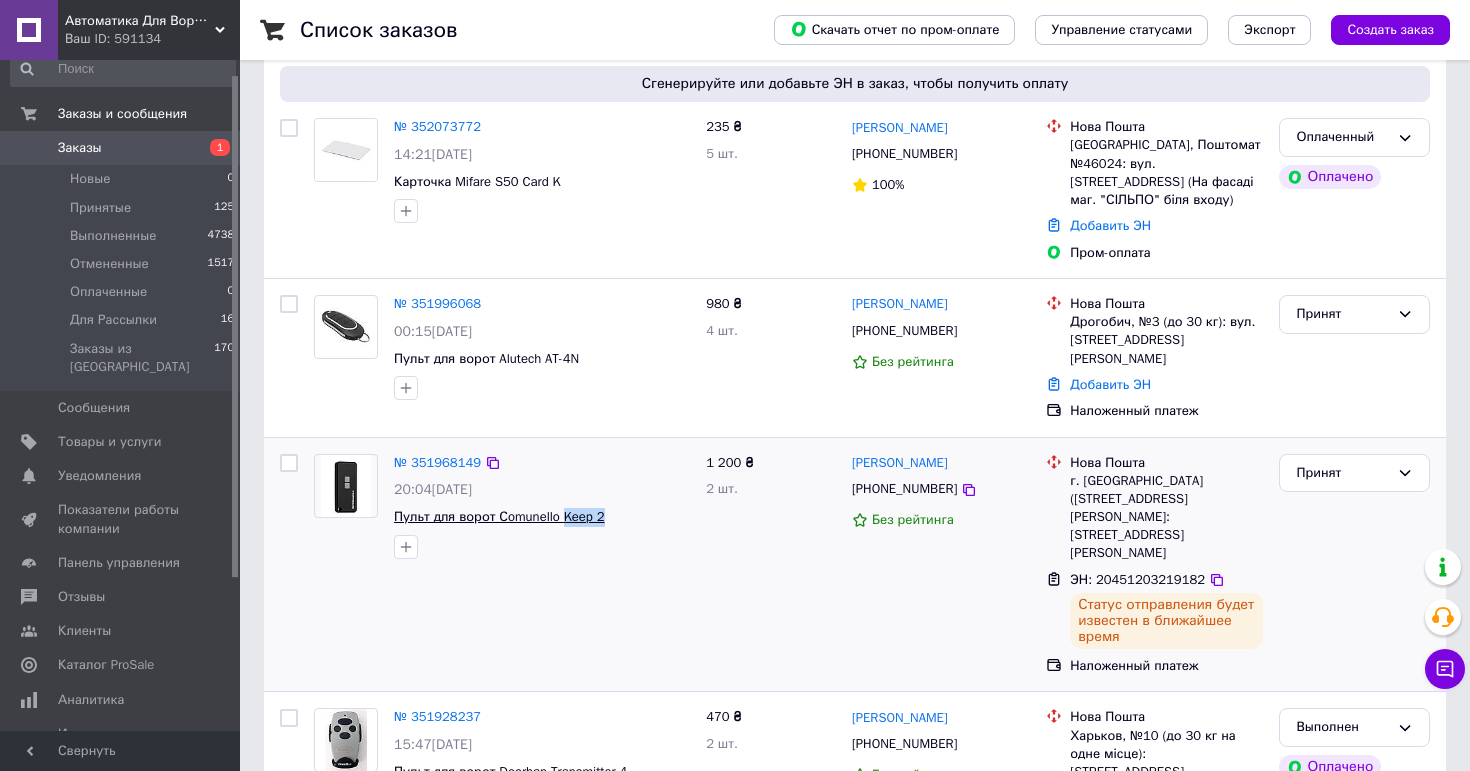 drag, startPoint x: 625, startPoint y: 499, endPoint x: 568, endPoint y: 497, distance: 57.035076 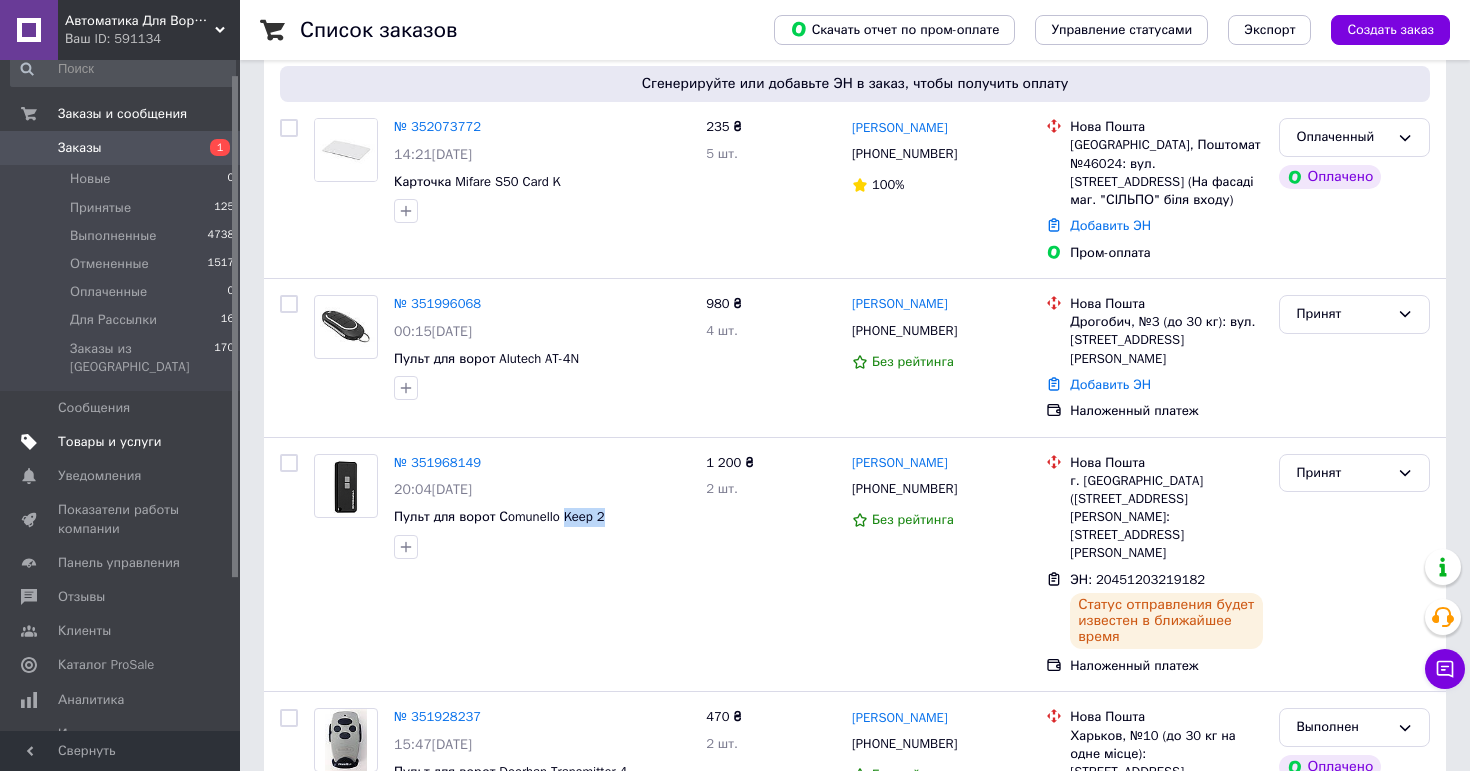 click on "Товары и услуги" at bounding box center (110, 442) 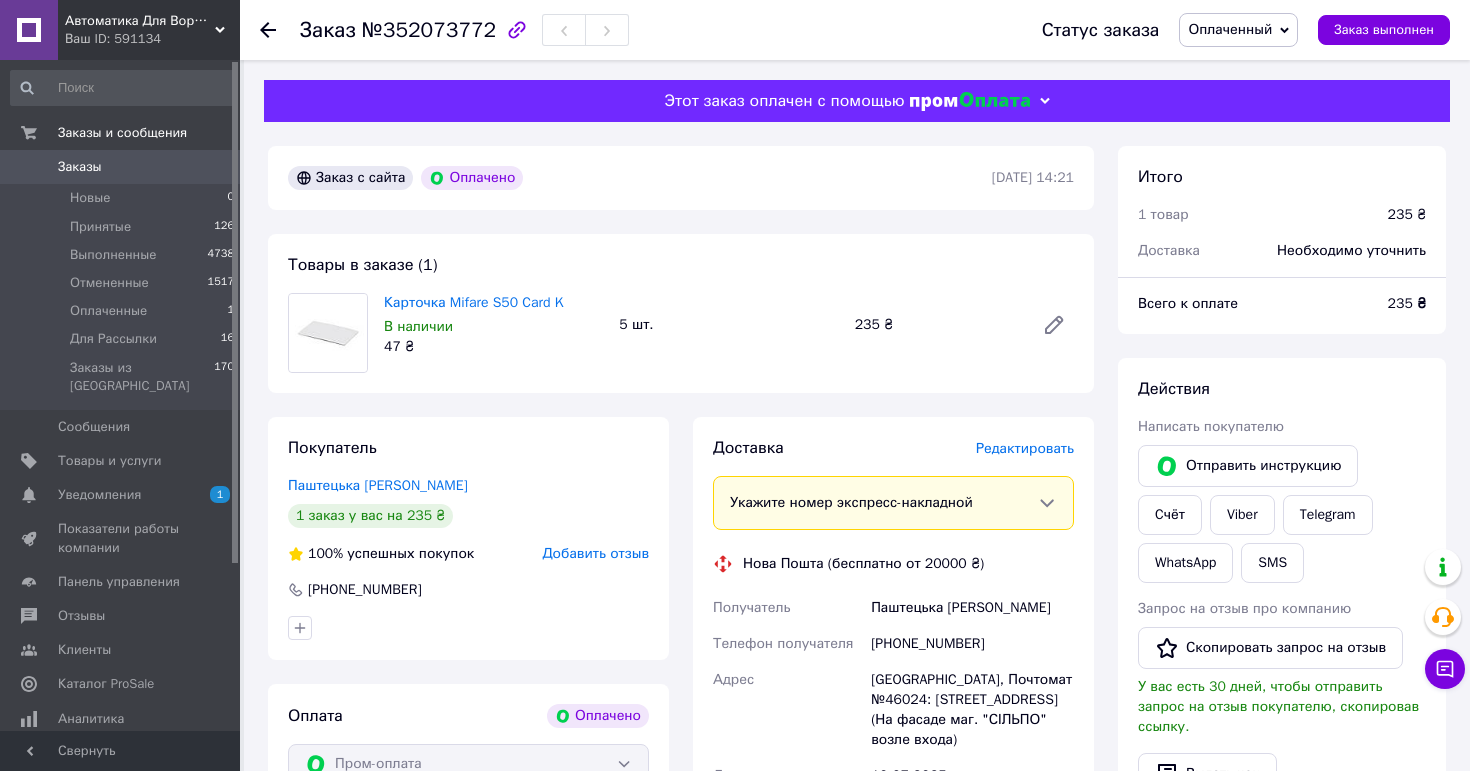 scroll, scrollTop: 0, scrollLeft: 0, axis: both 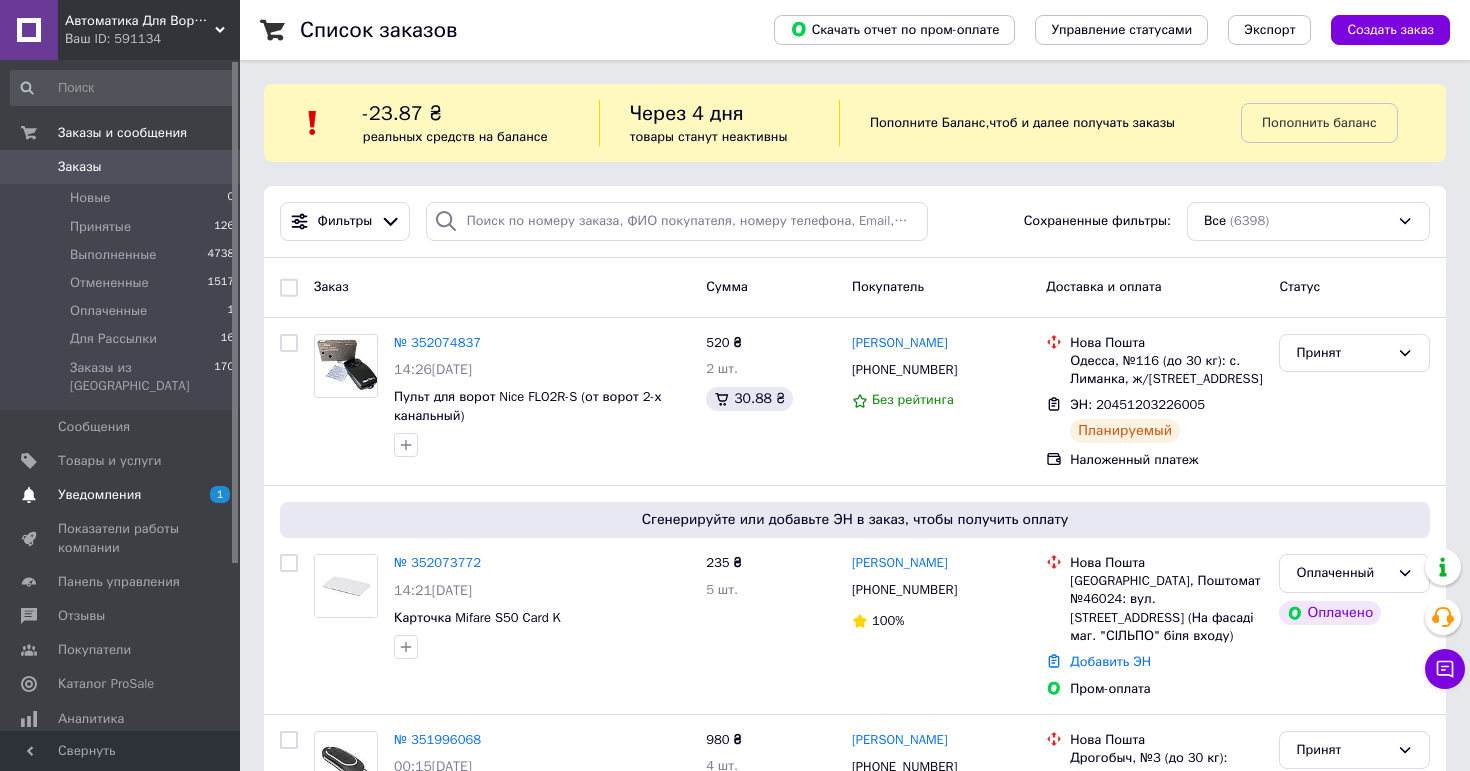 click on "1 0" at bounding box center (212, 495) 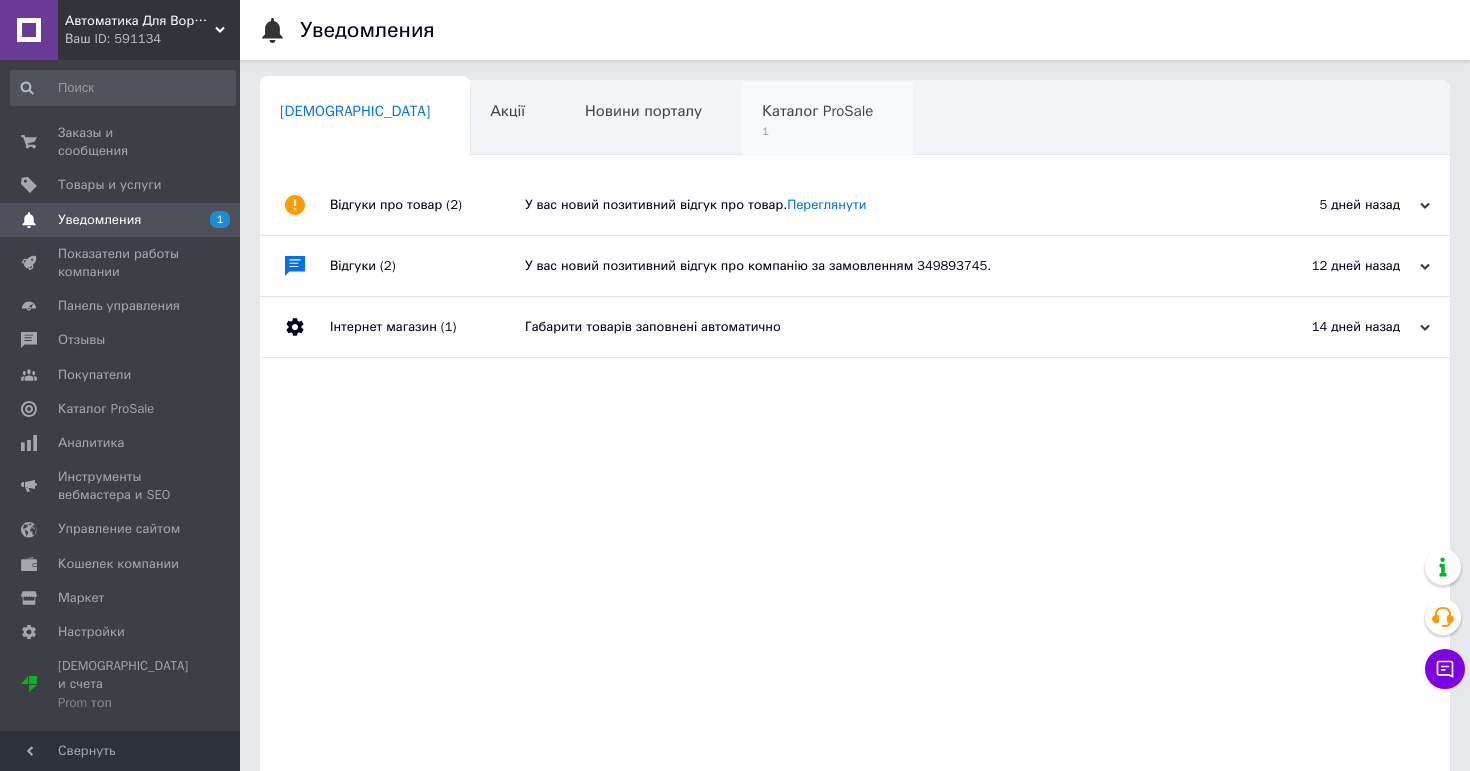 click on "Каталог ProSale" at bounding box center [817, 111] 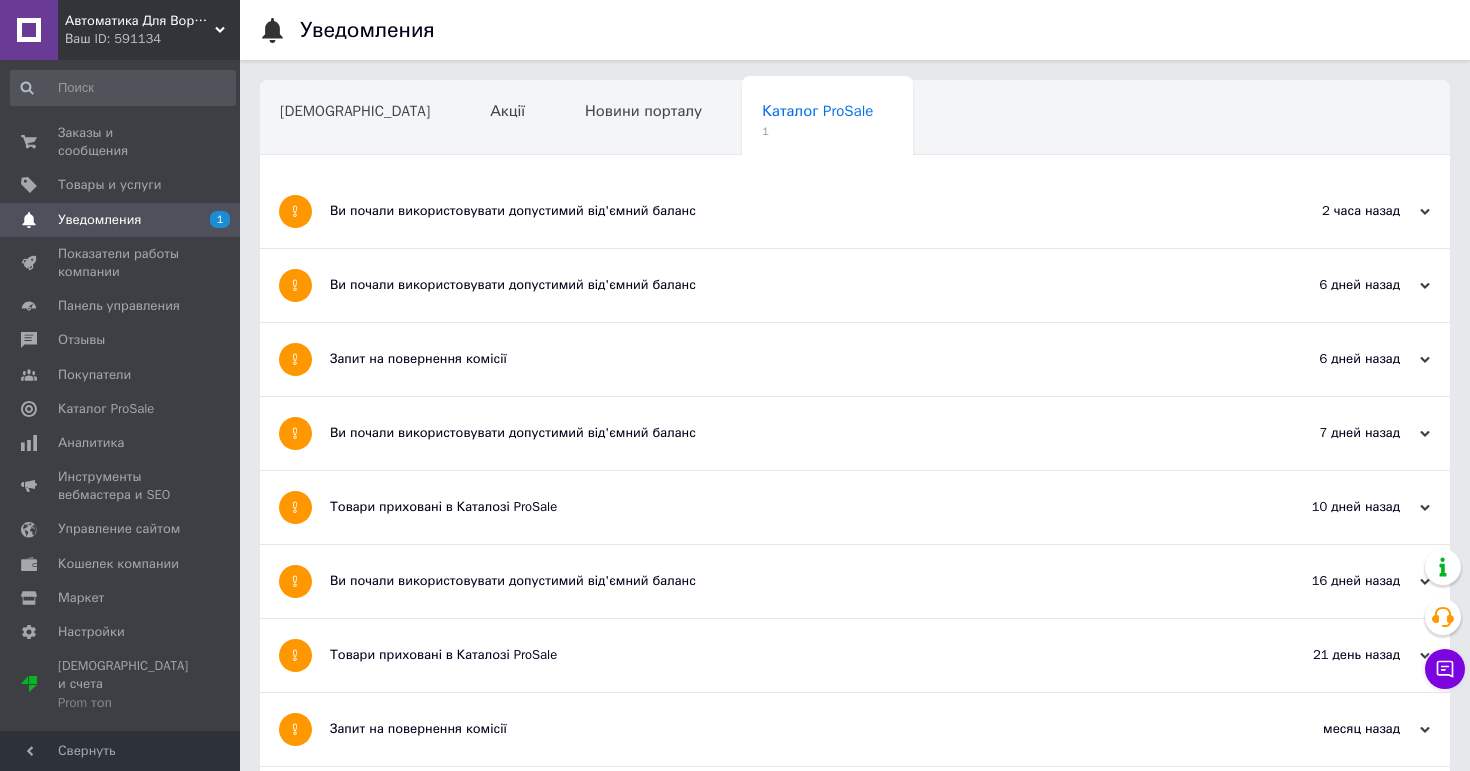 click on "Ви почали використовувати допустимий від'ємний баланс" at bounding box center [780, 211] 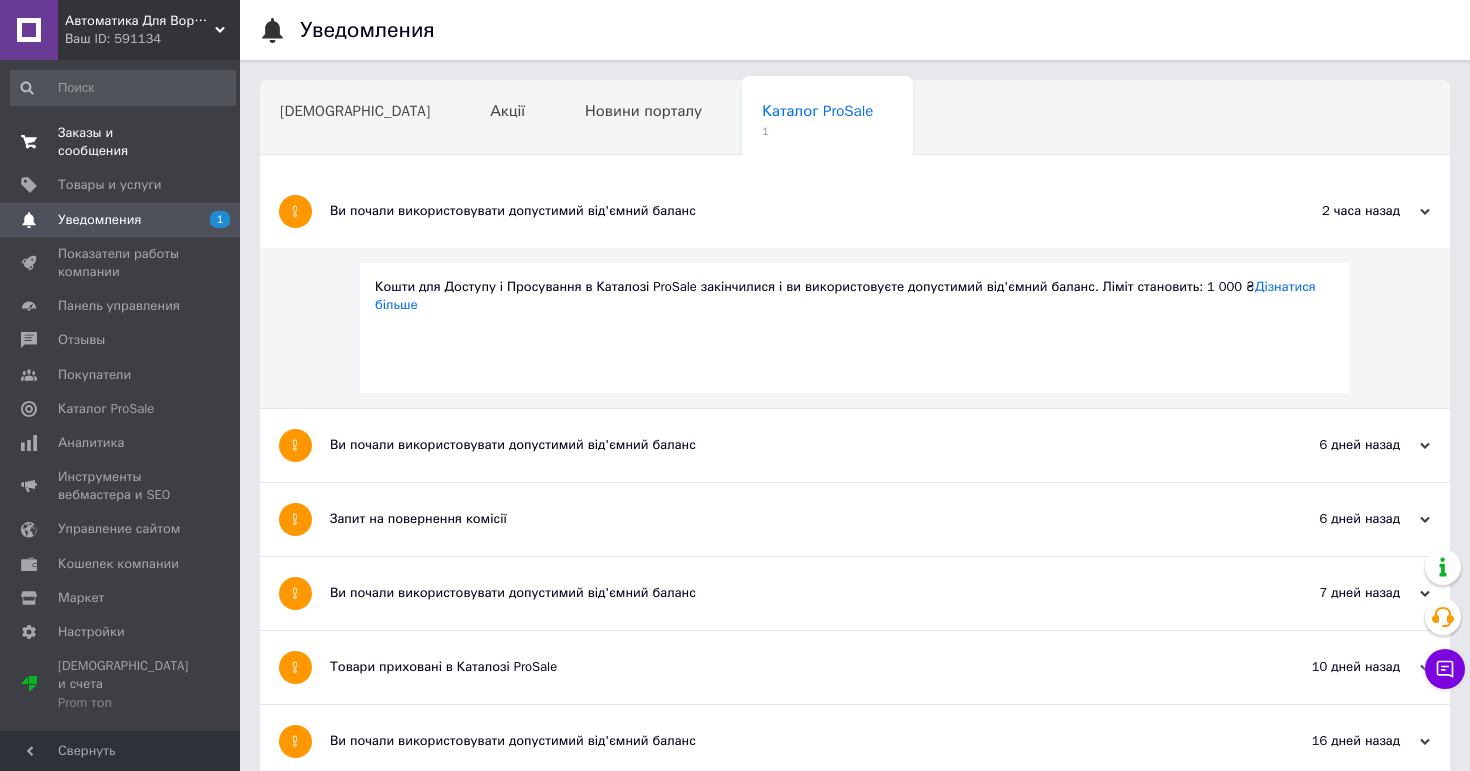 click on "Заказы и сообщения" at bounding box center [121, 142] 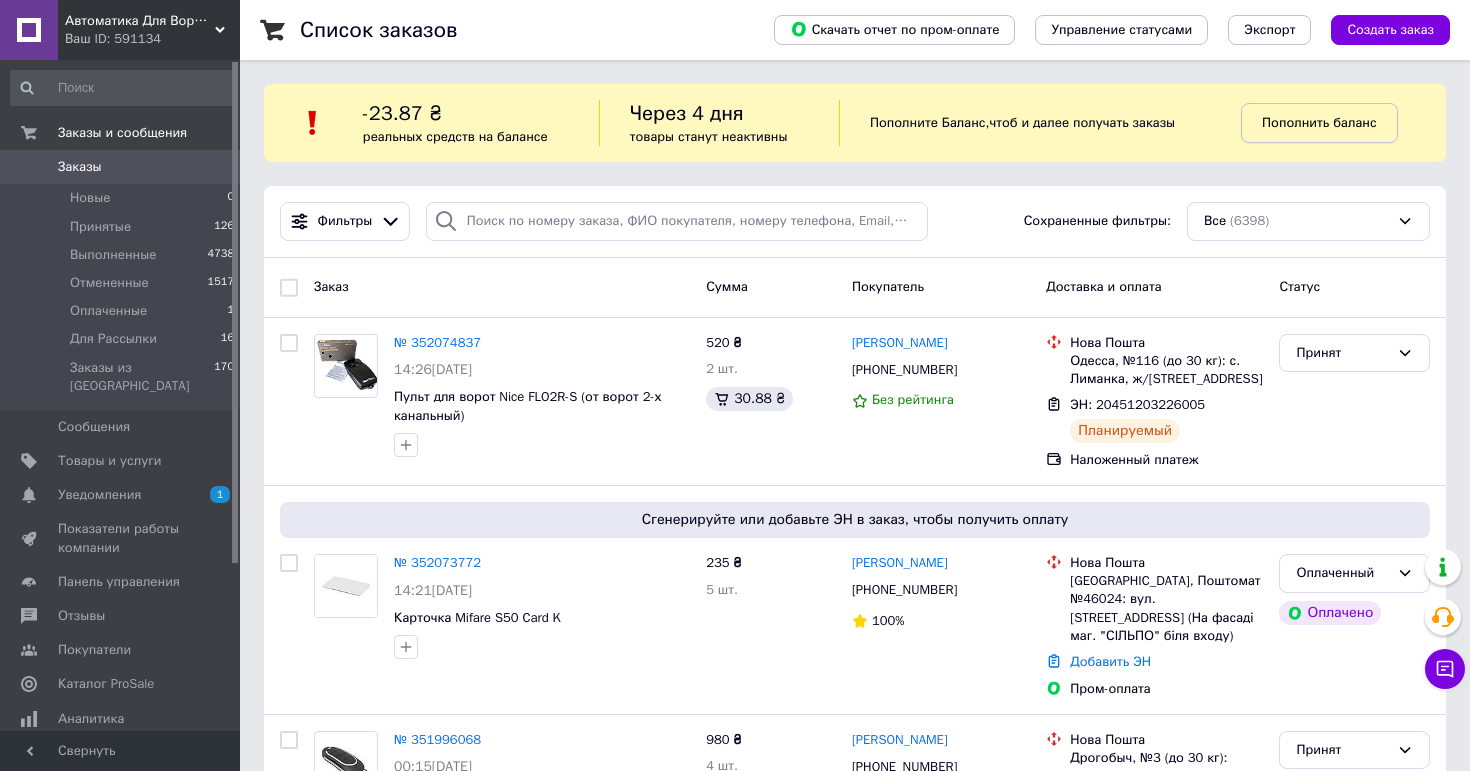 click on "Пополнить баланс" at bounding box center [1319, 123] 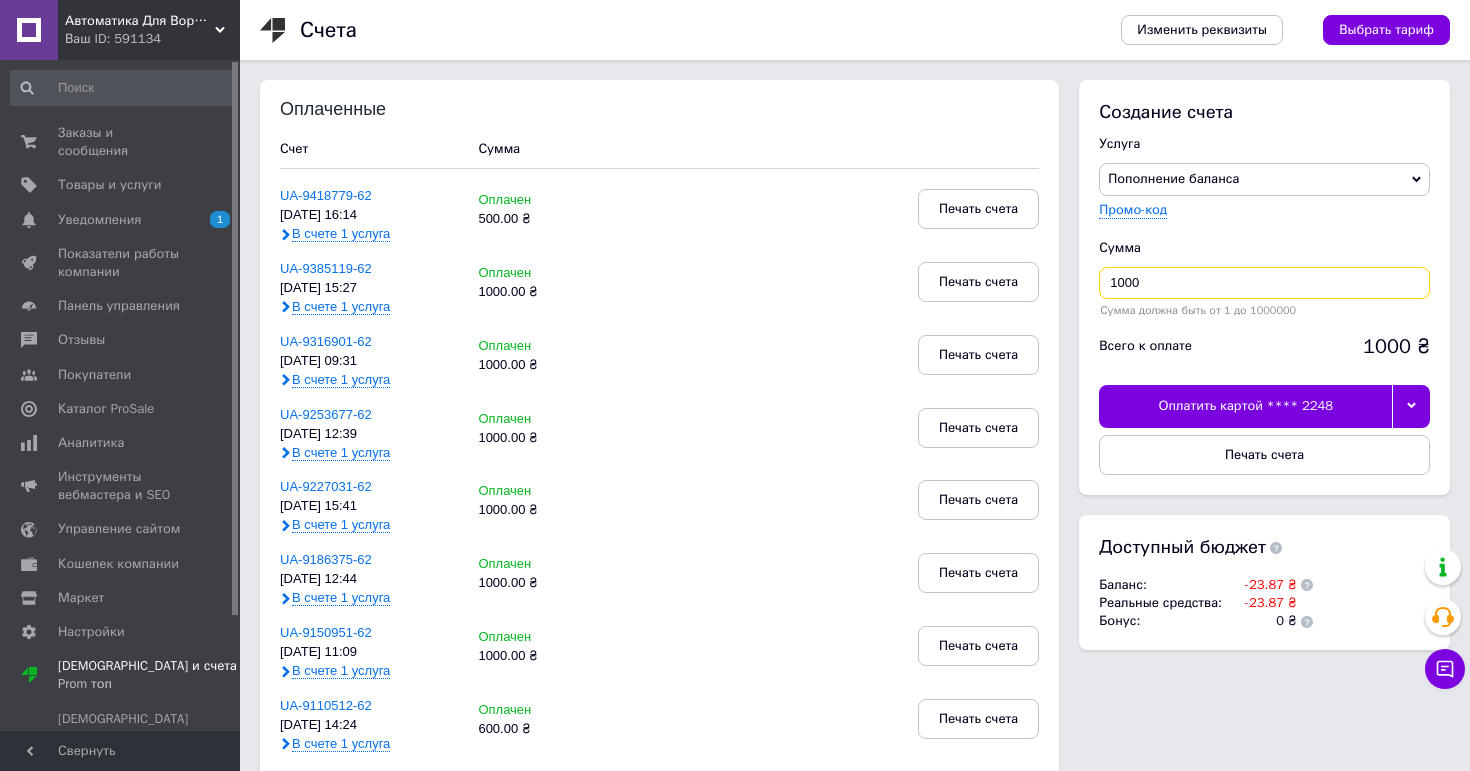 drag, startPoint x: 1293, startPoint y: 287, endPoint x: 1032, endPoint y: 236, distance: 265.9361 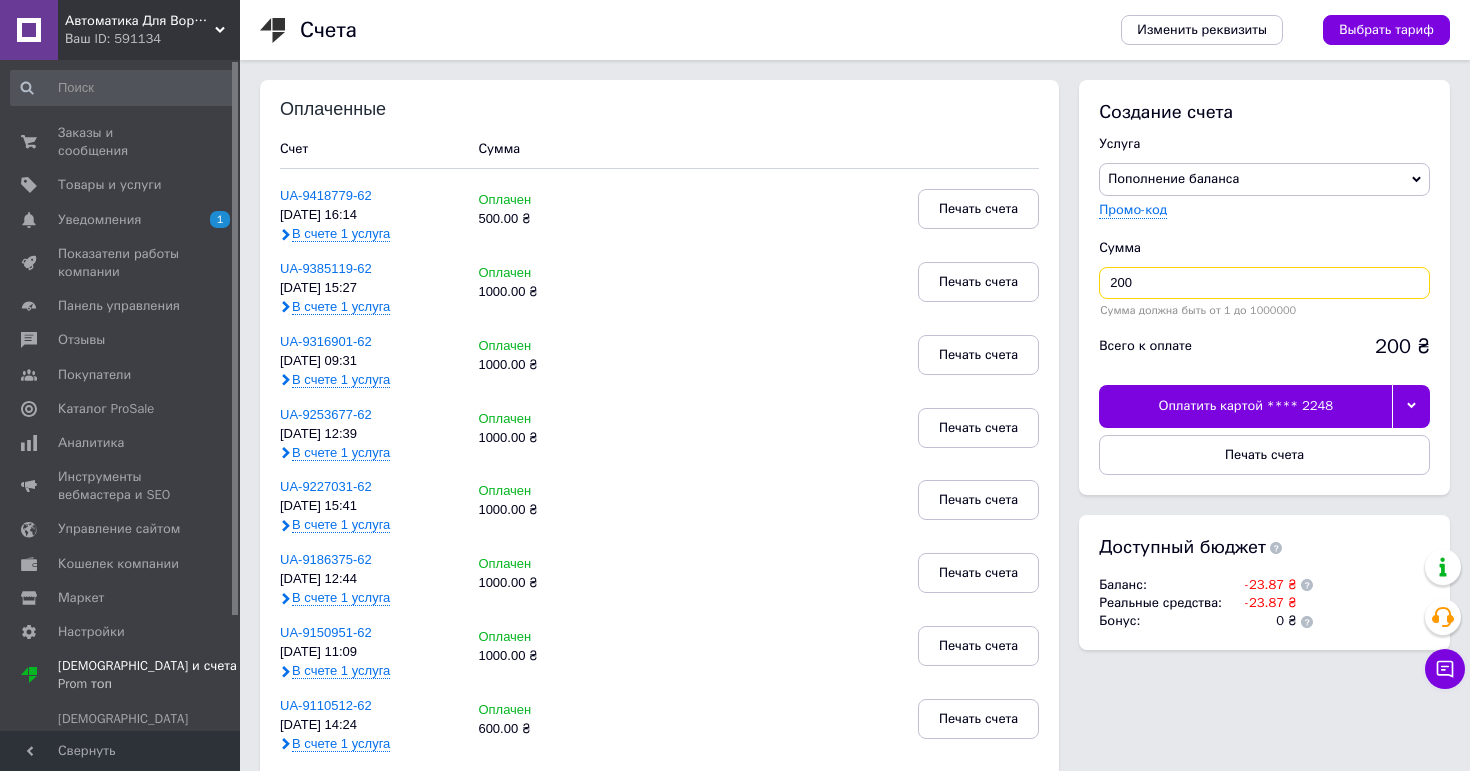 type on "200" 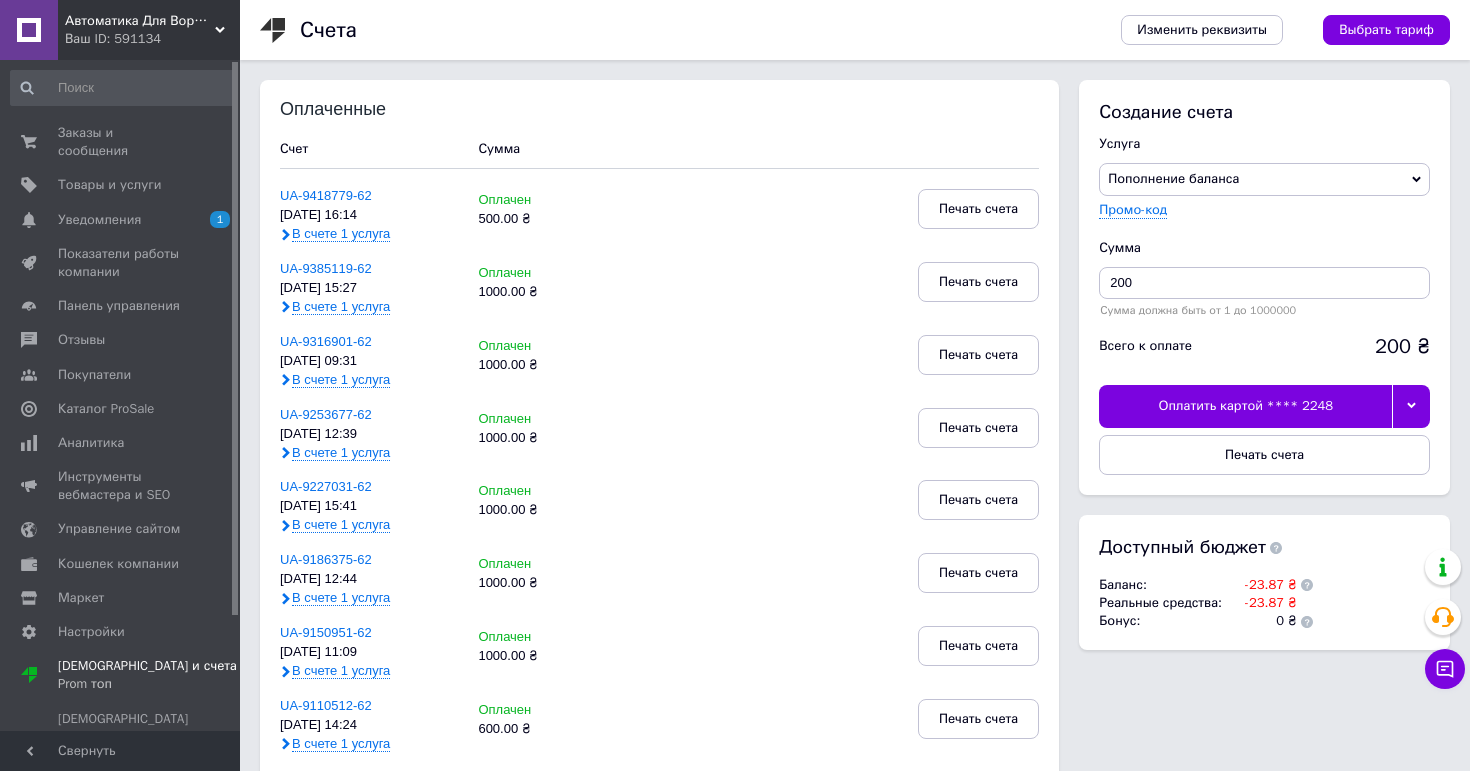click at bounding box center (1411, 406) 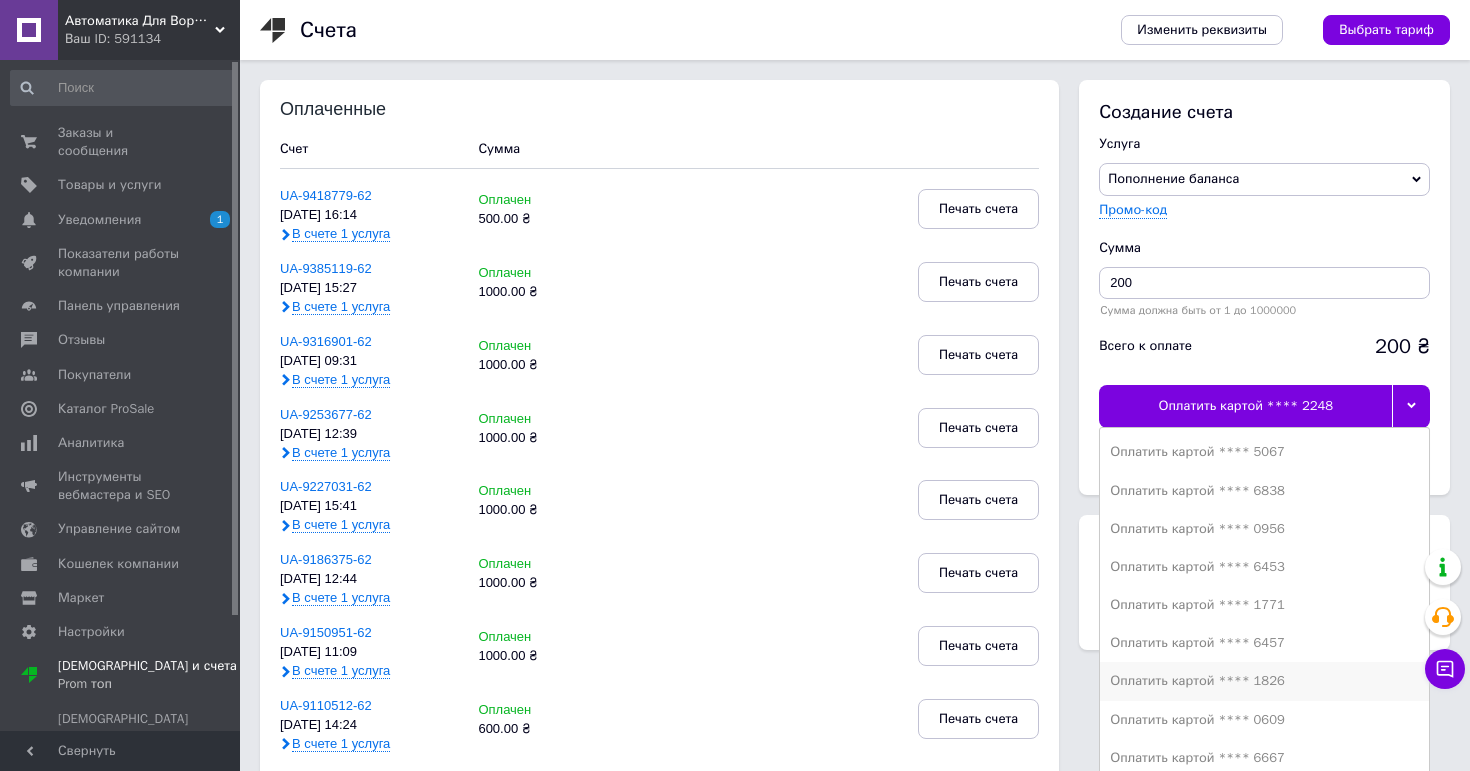 click on "Оплатить картой  **** 1826" at bounding box center [1264, 681] 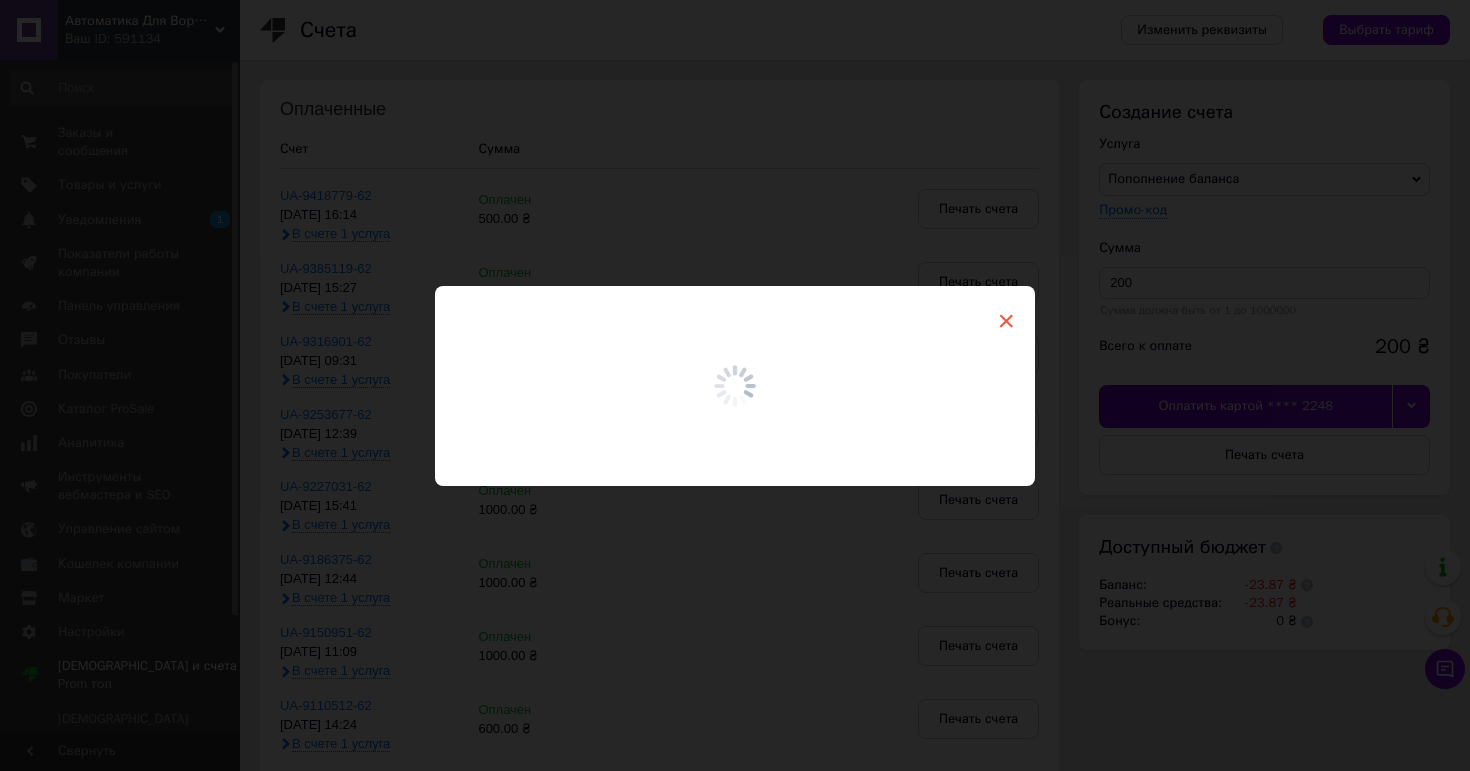 click on "×" at bounding box center (1006, 321) 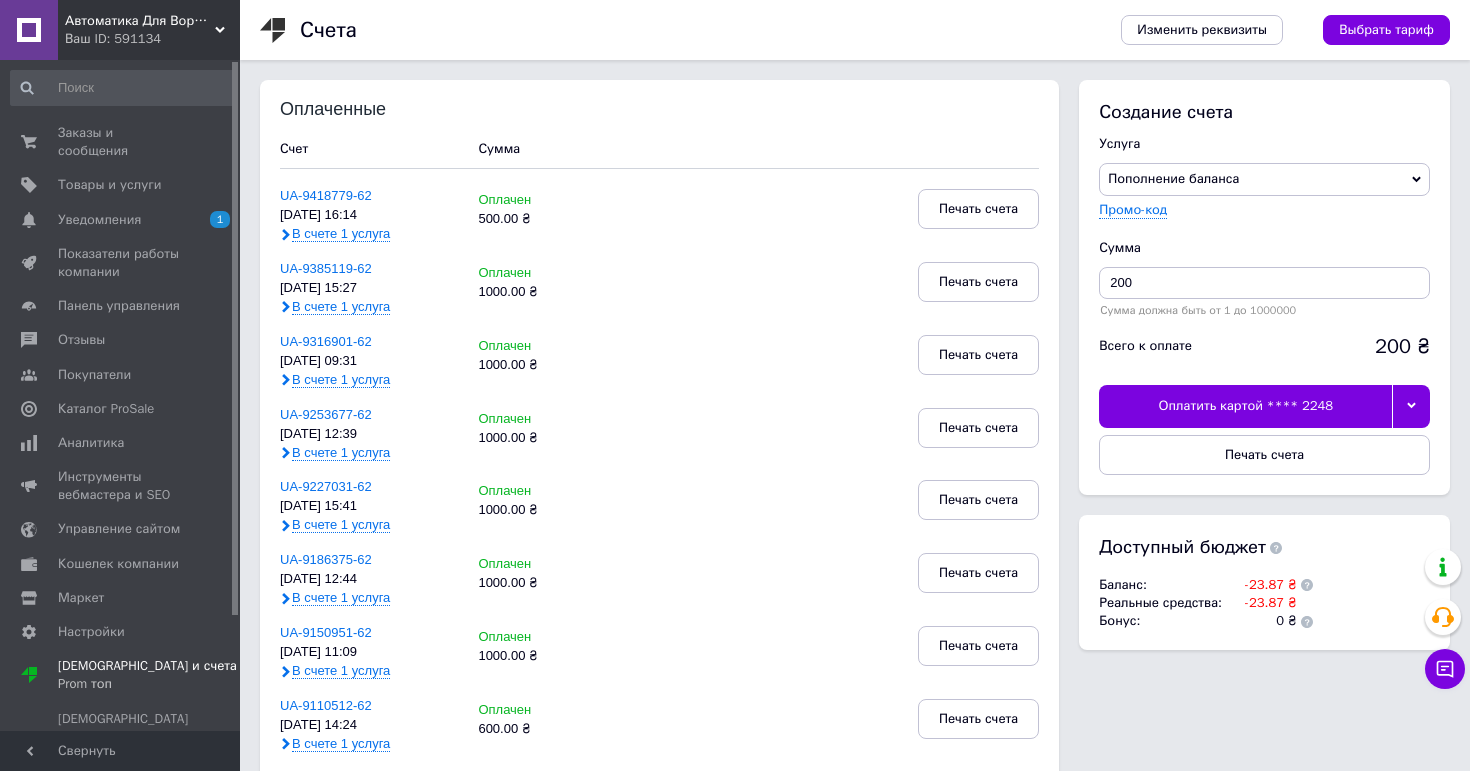 click on "Оплатить картой  **** 2248" at bounding box center [1245, 406] 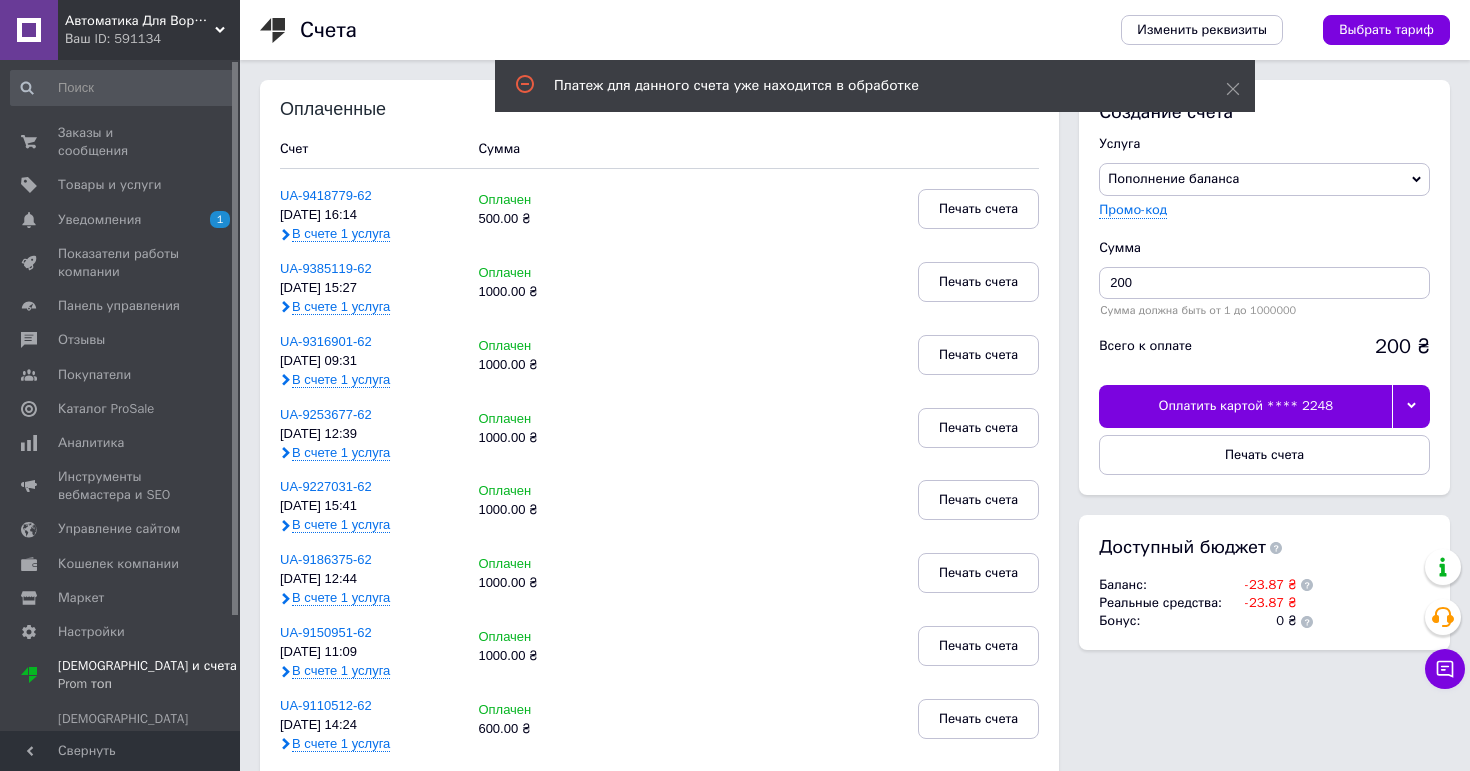 click at bounding box center [1411, 406] 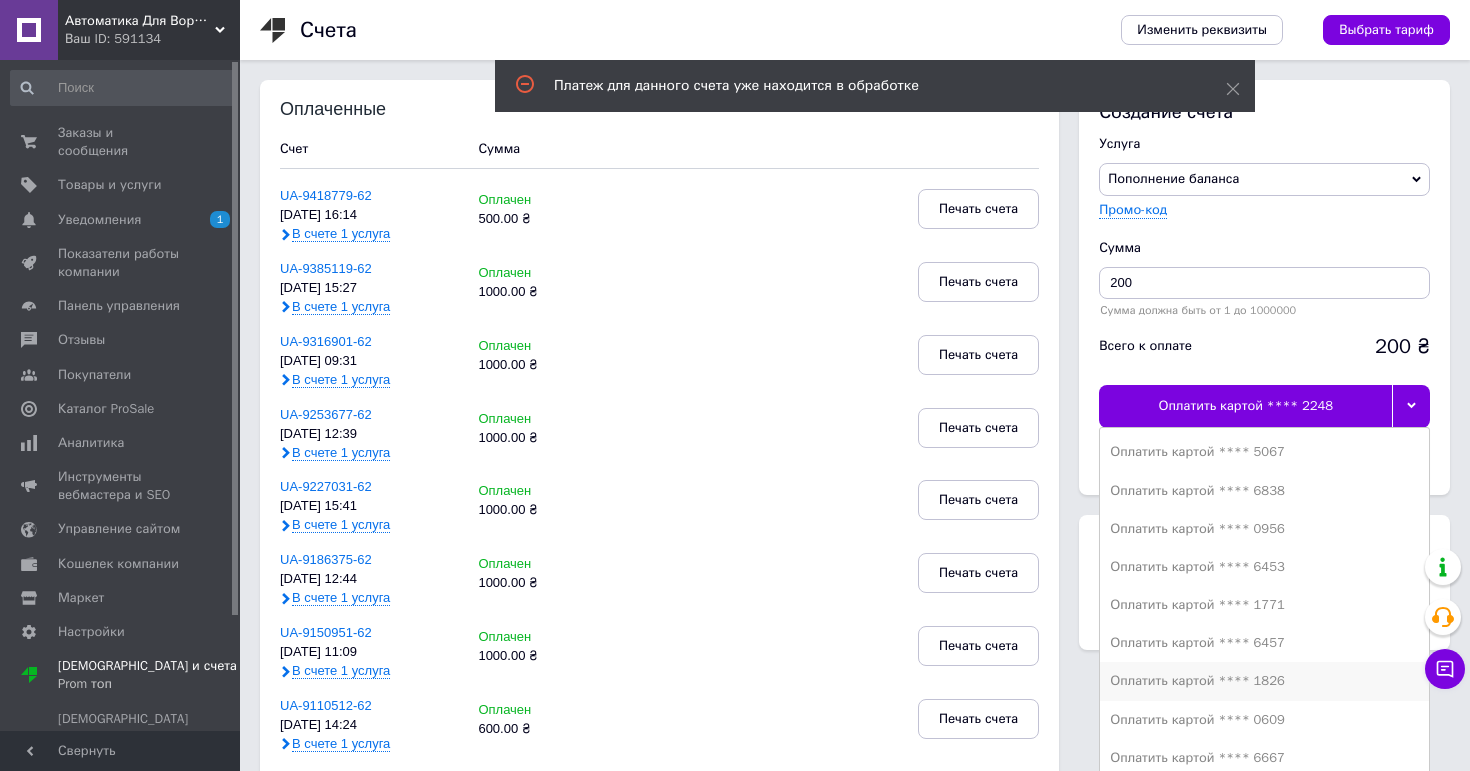 click on "Оплатить картой  **** 1826" at bounding box center [1264, 681] 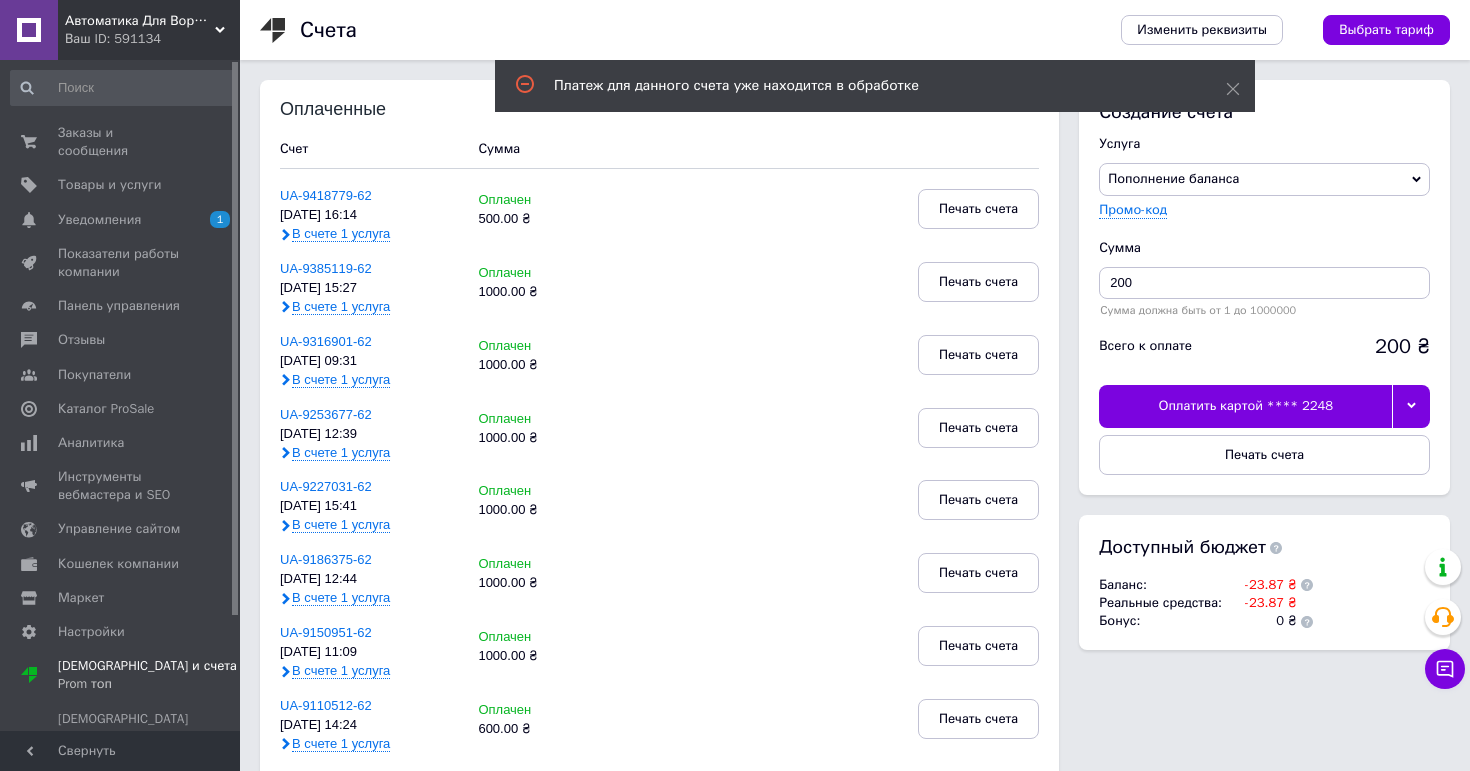 scroll, scrollTop: 0, scrollLeft: 0, axis: both 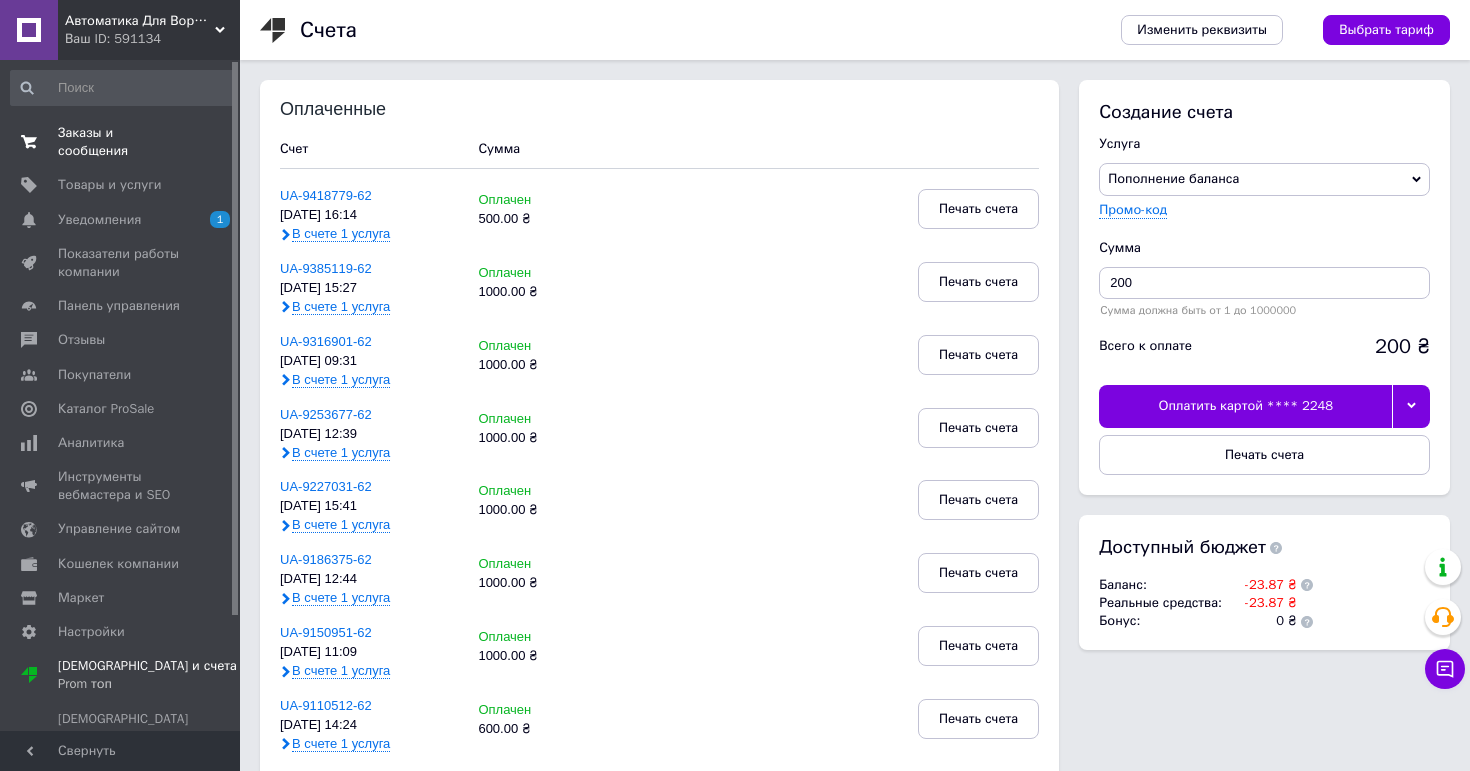 click on "Заказы и сообщения" at bounding box center (121, 142) 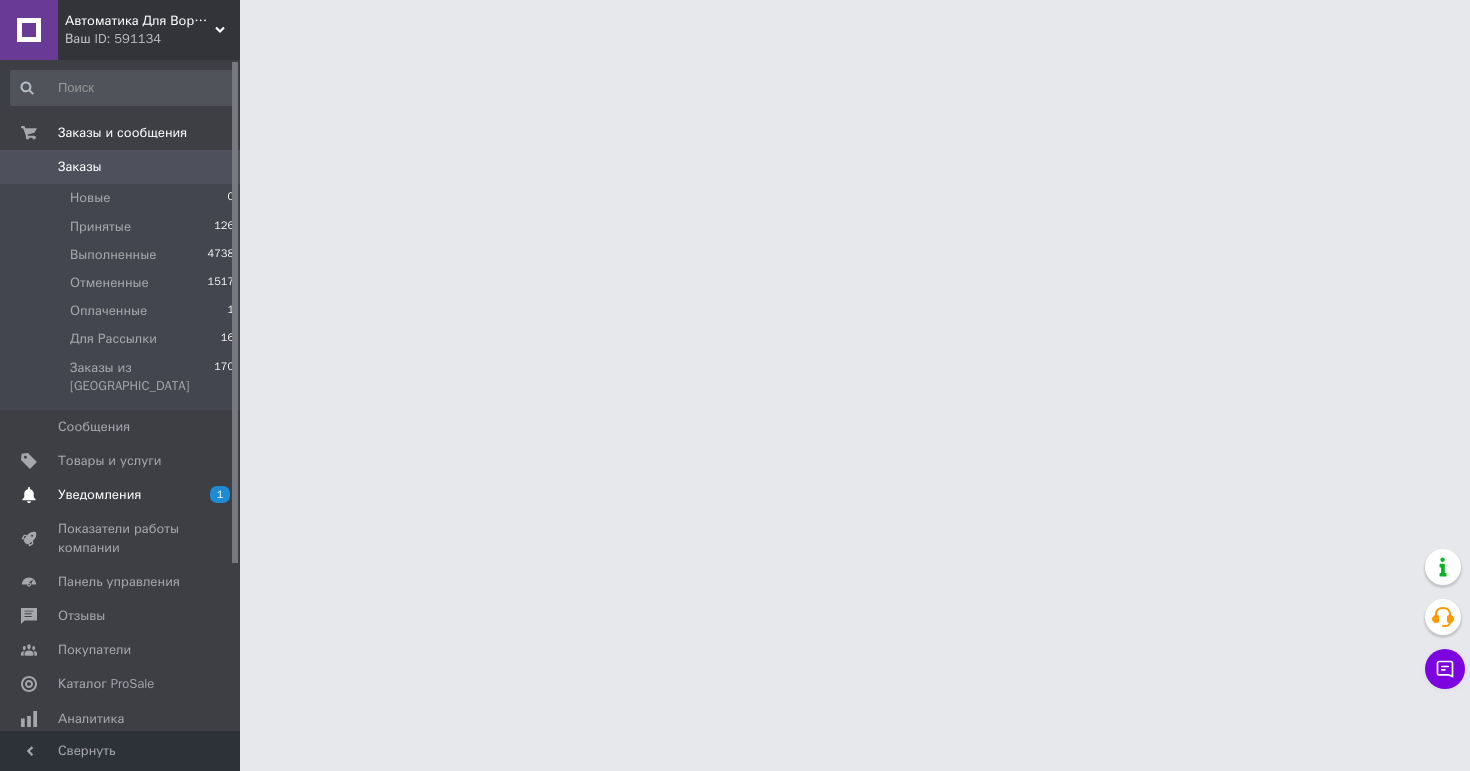 click on "Уведомления 1" at bounding box center [123, 495] 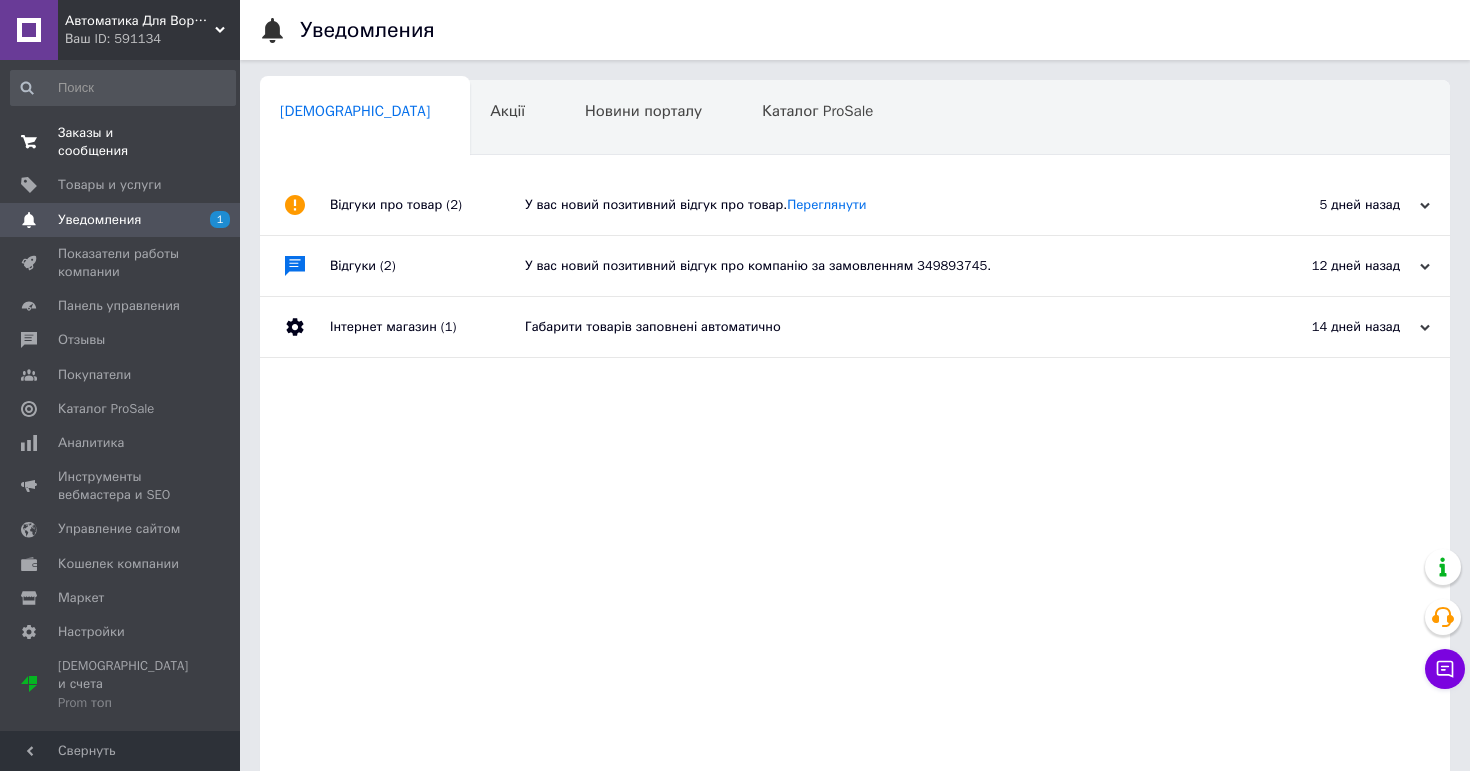 click on "Заказы и сообщения" at bounding box center [121, 142] 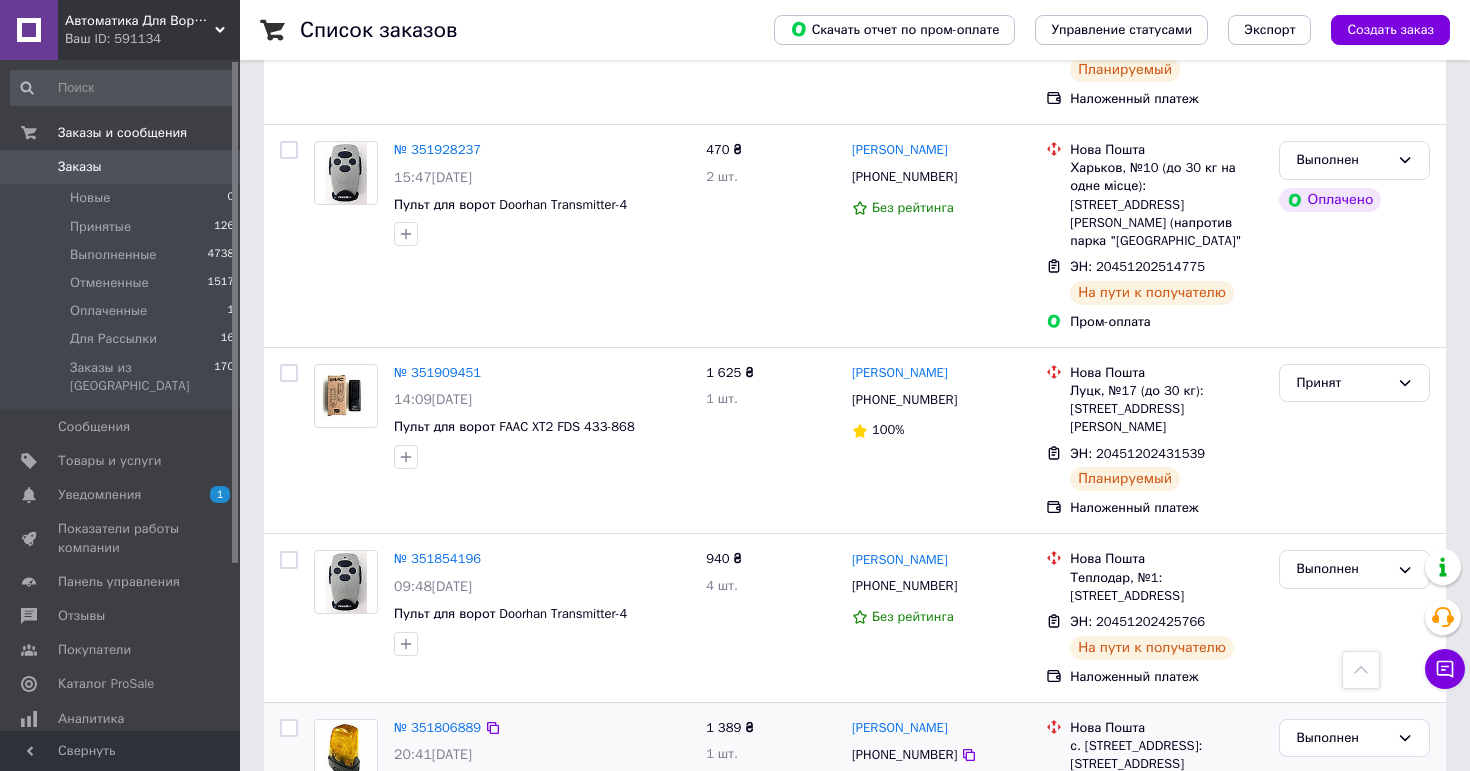 scroll, scrollTop: 901, scrollLeft: 0, axis: vertical 